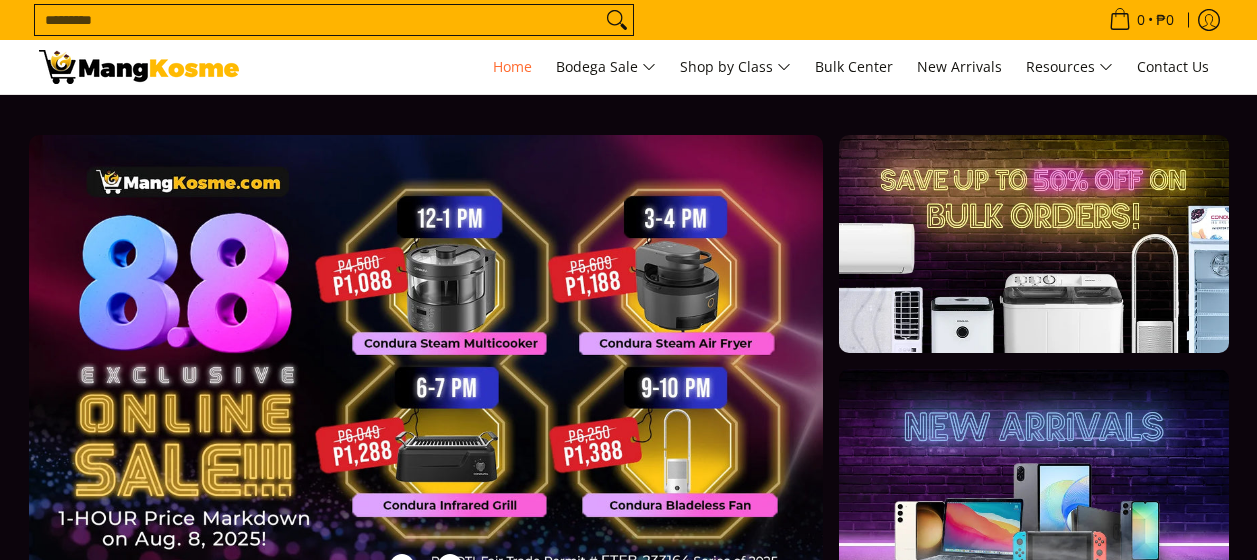 scroll, scrollTop: 100, scrollLeft: 0, axis: vertical 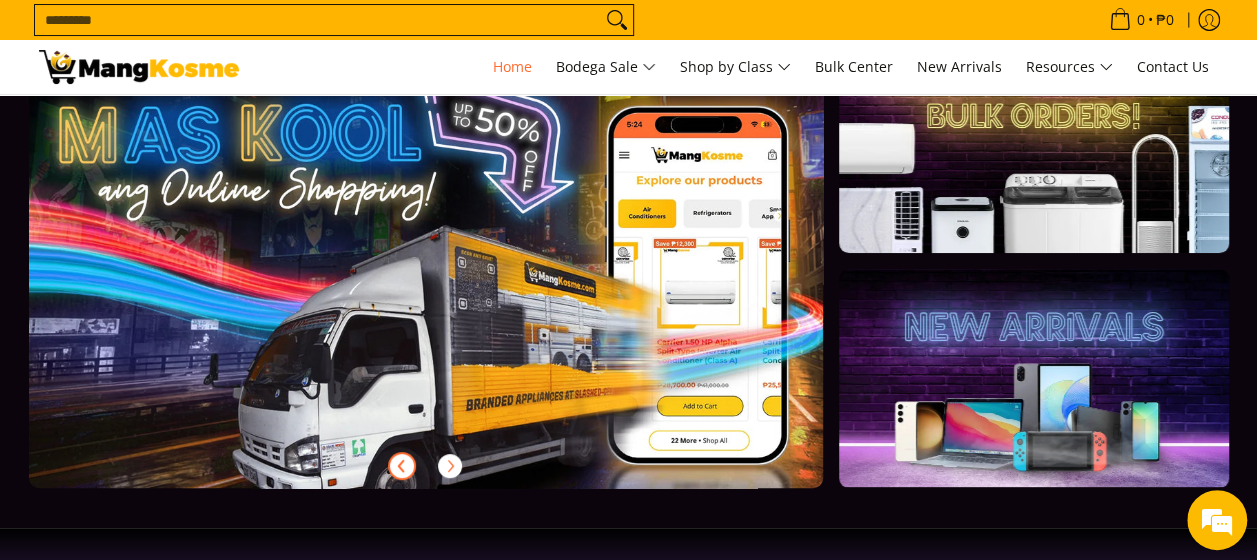 click 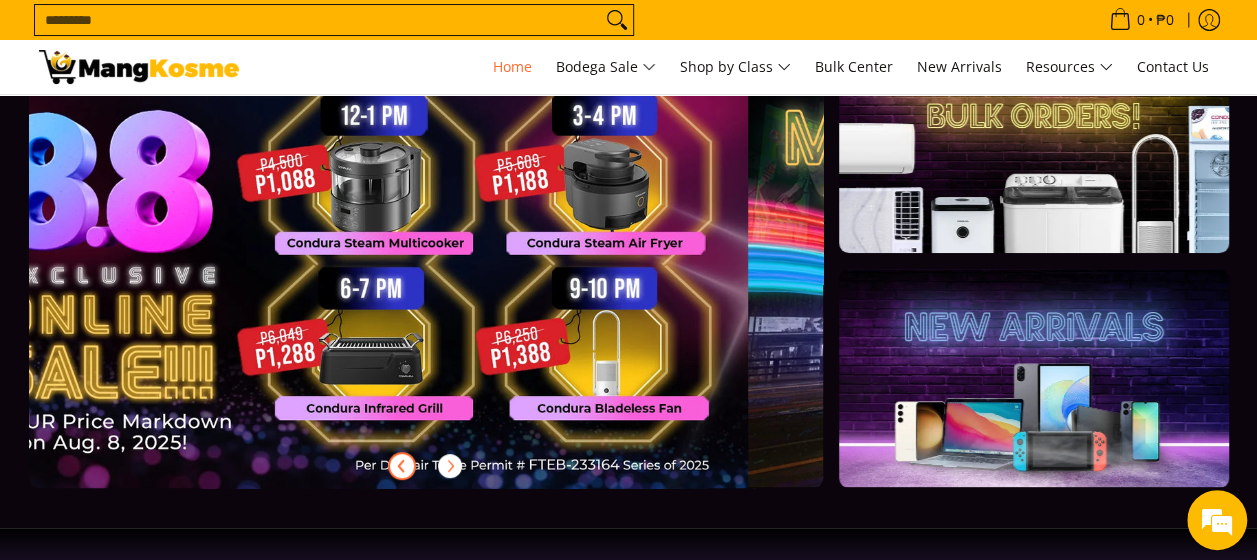 scroll, scrollTop: 0, scrollLeft: 0, axis: both 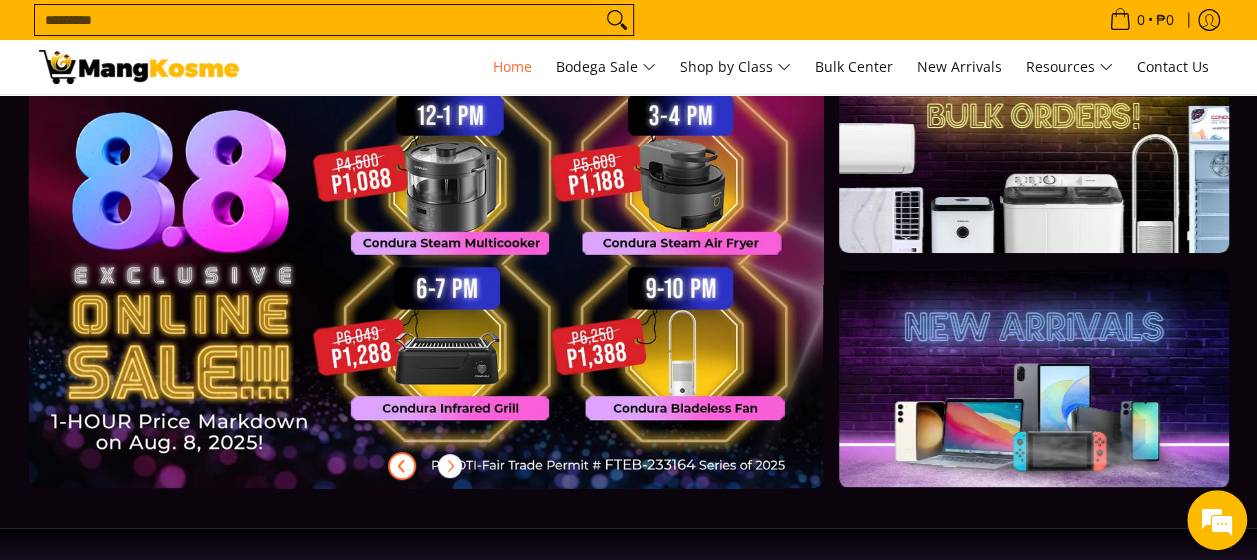click at bounding box center [458, 277] 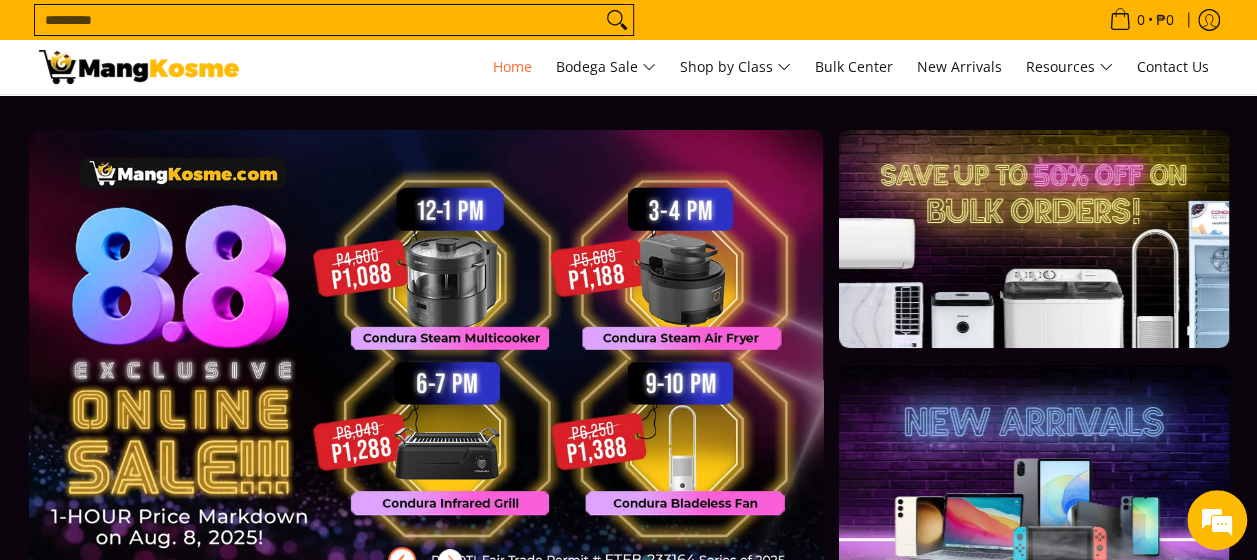 scroll, scrollTop: 0, scrollLeft: 0, axis: both 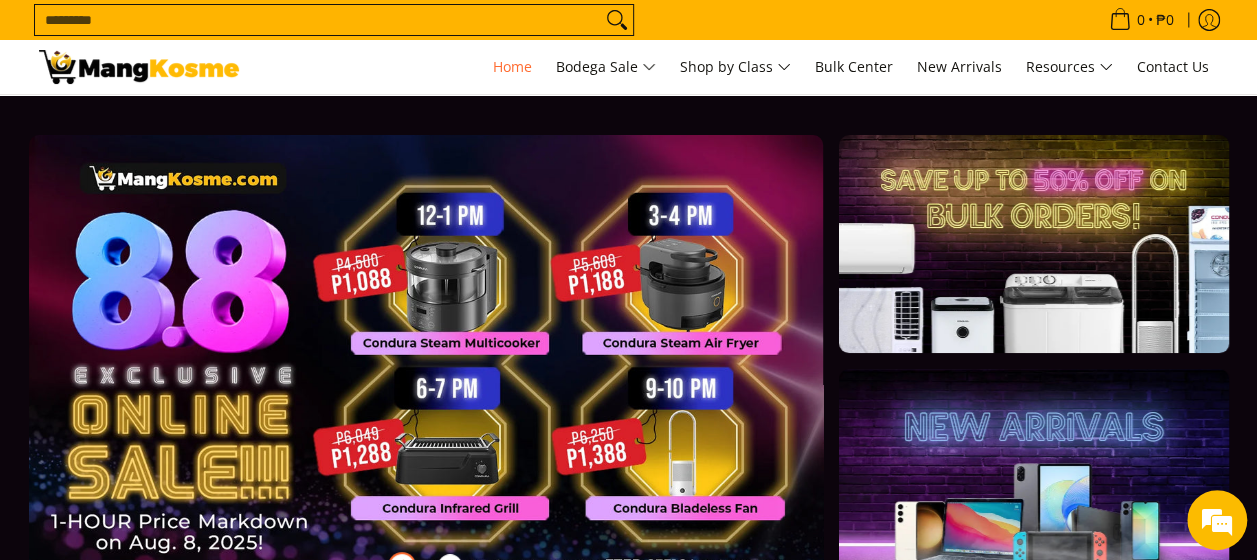 click at bounding box center [458, 377] 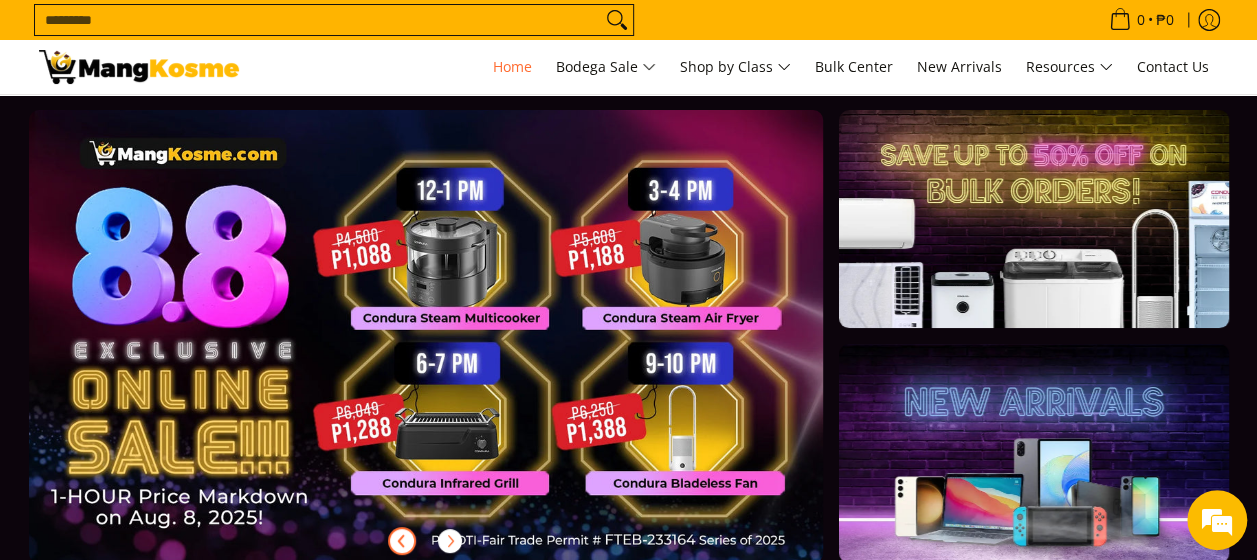 scroll, scrollTop: 0, scrollLeft: 0, axis: both 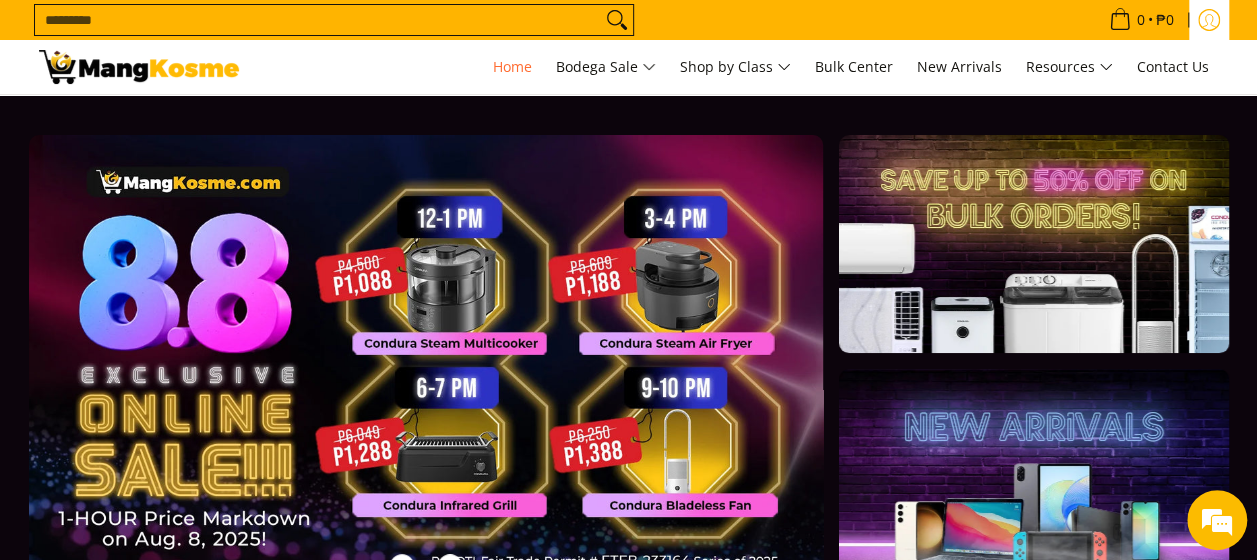click 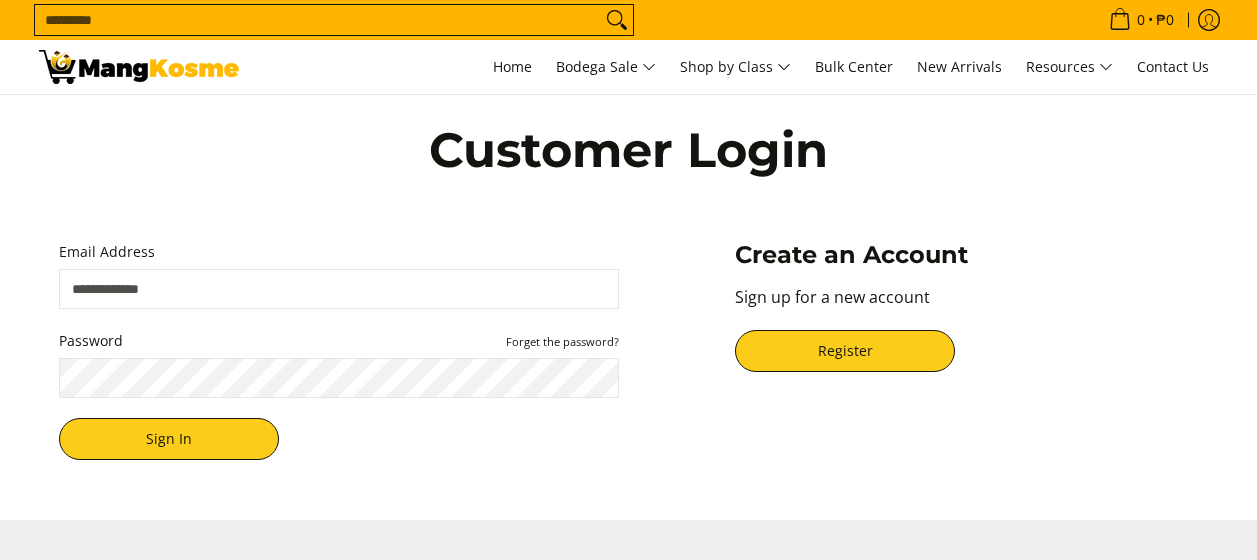scroll, scrollTop: 0, scrollLeft: 0, axis: both 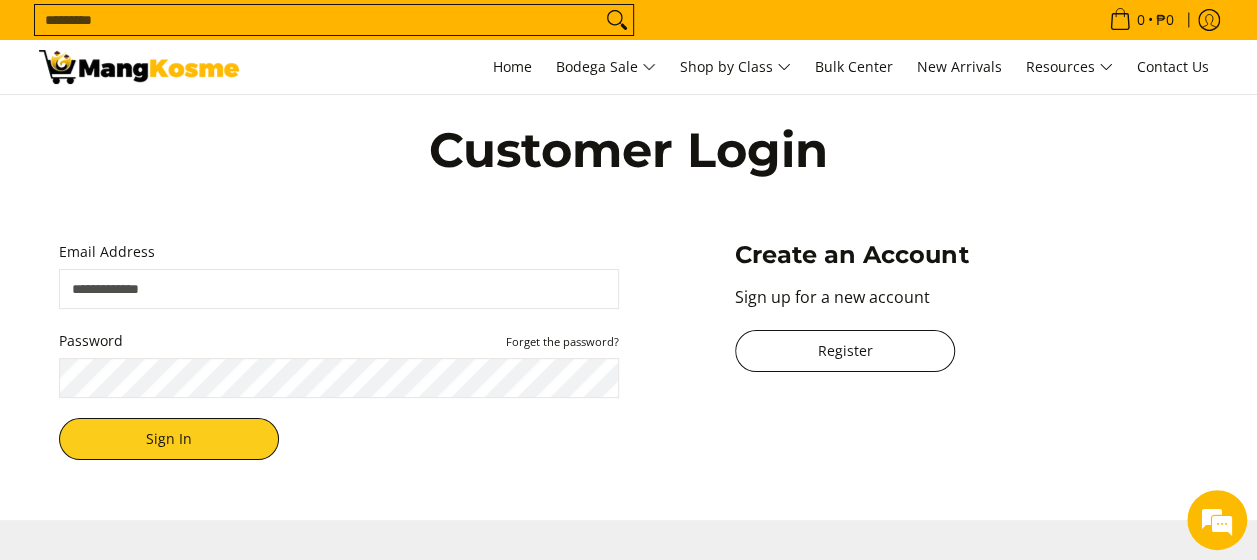 click on "Register" at bounding box center (845, 351) 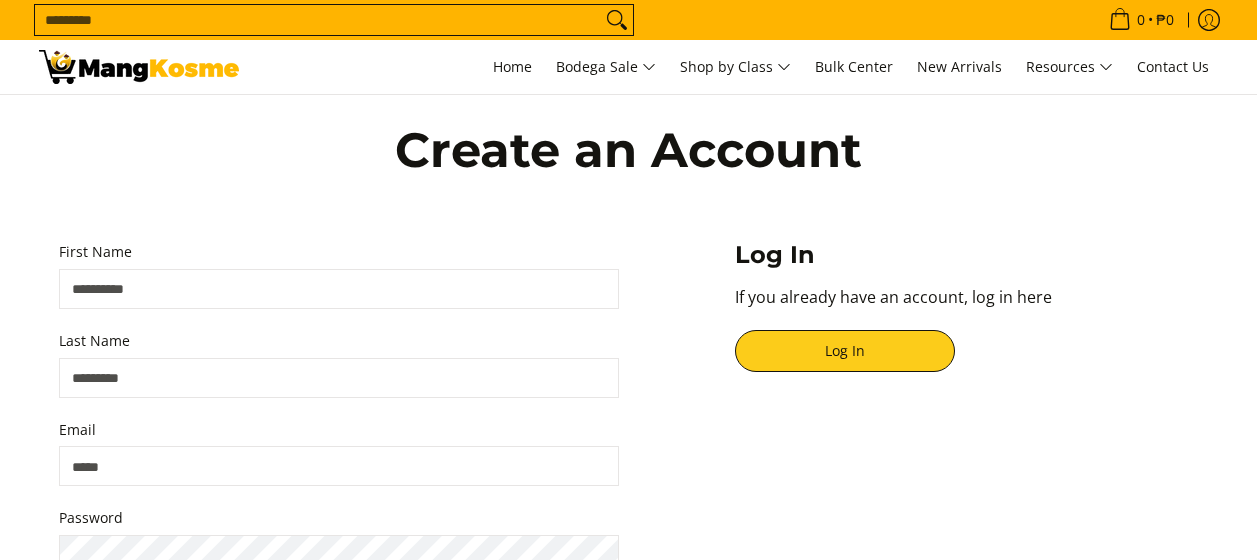 scroll, scrollTop: 0, scrollLeft: 0, axis: both 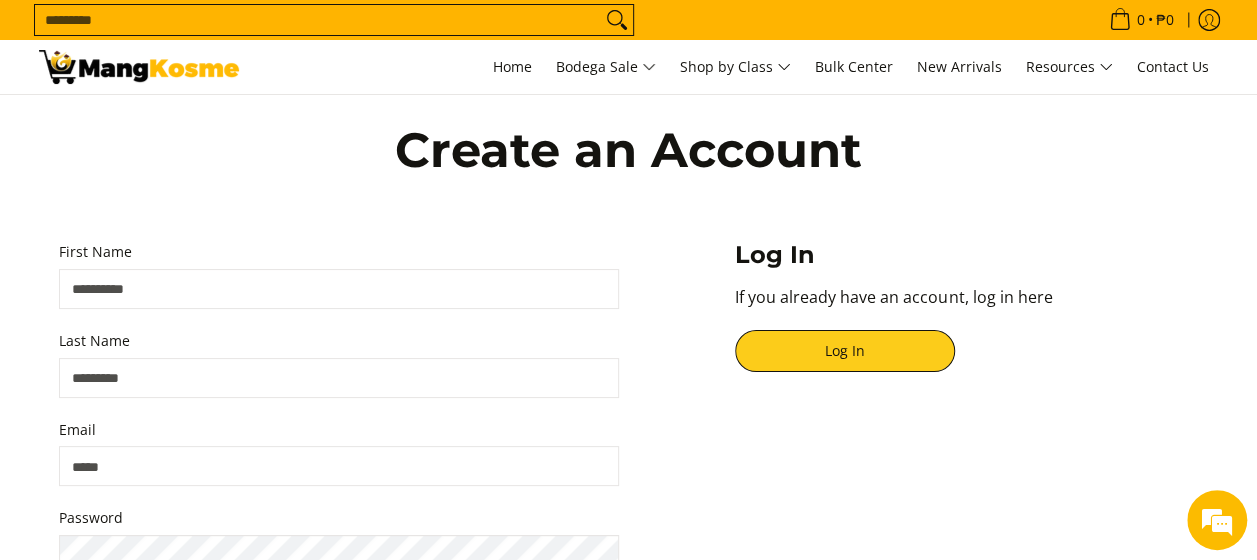 click on "First Name" at bounding box center [339, 289] 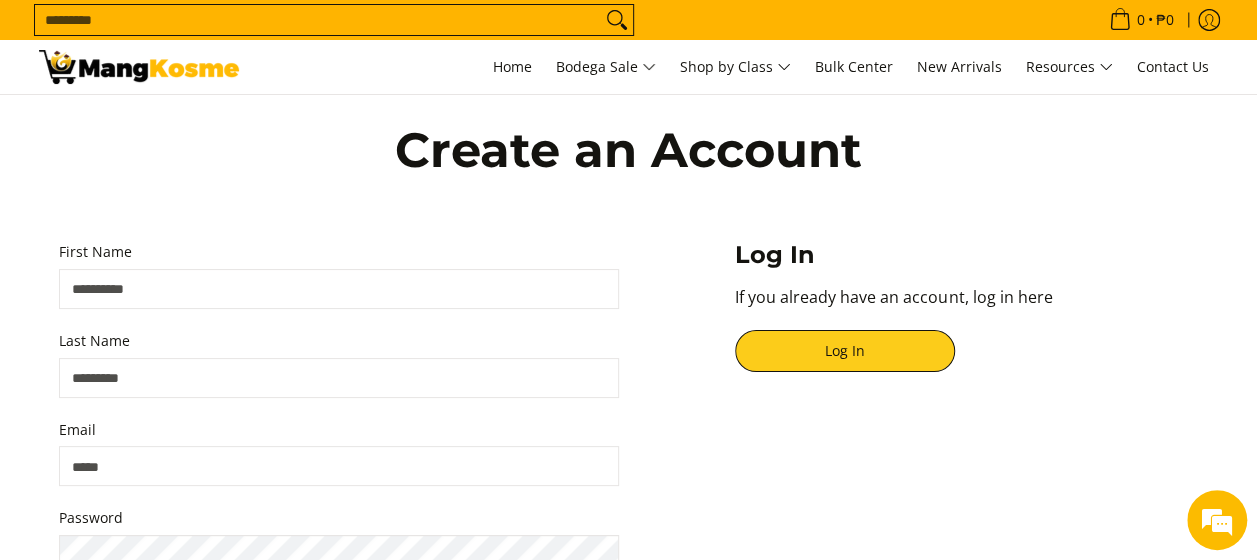 click on "First Name" at bounding box center [339, 289] 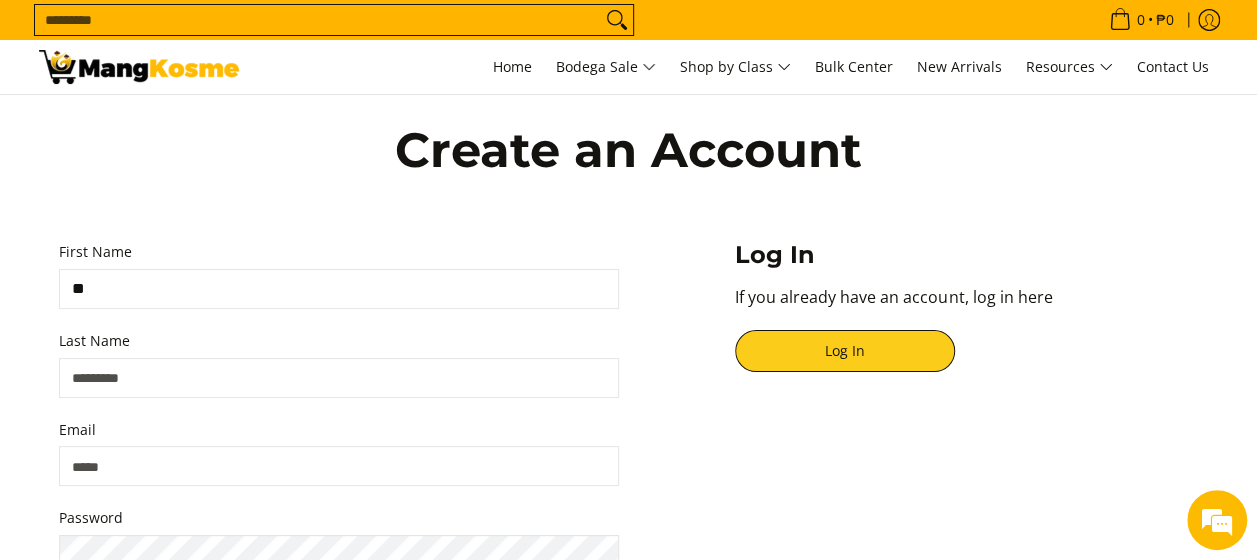 type on "**********" 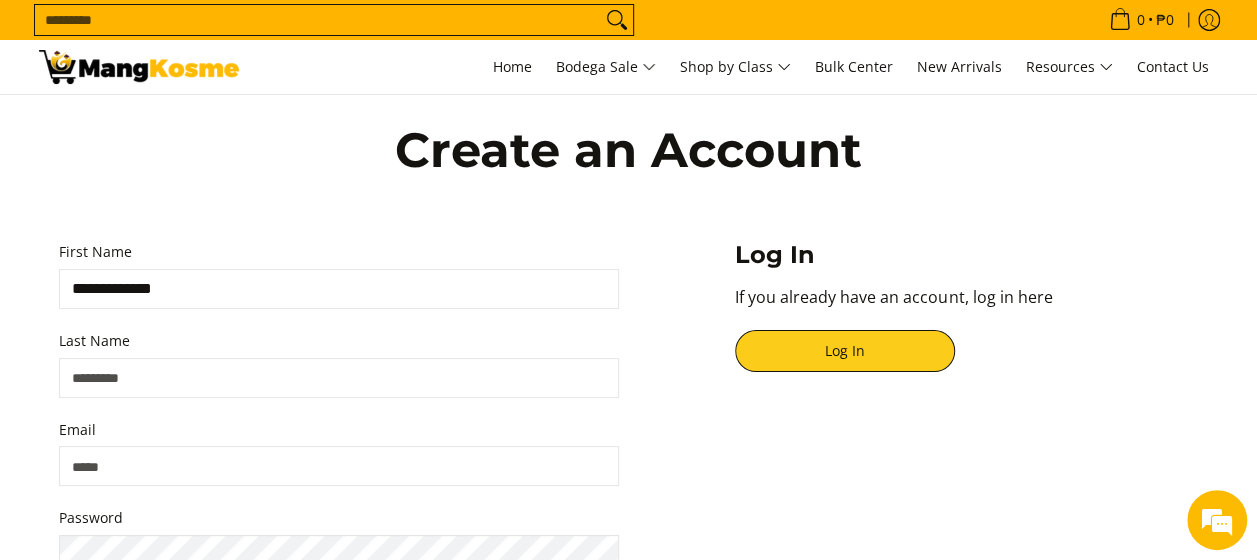 type on "*******" 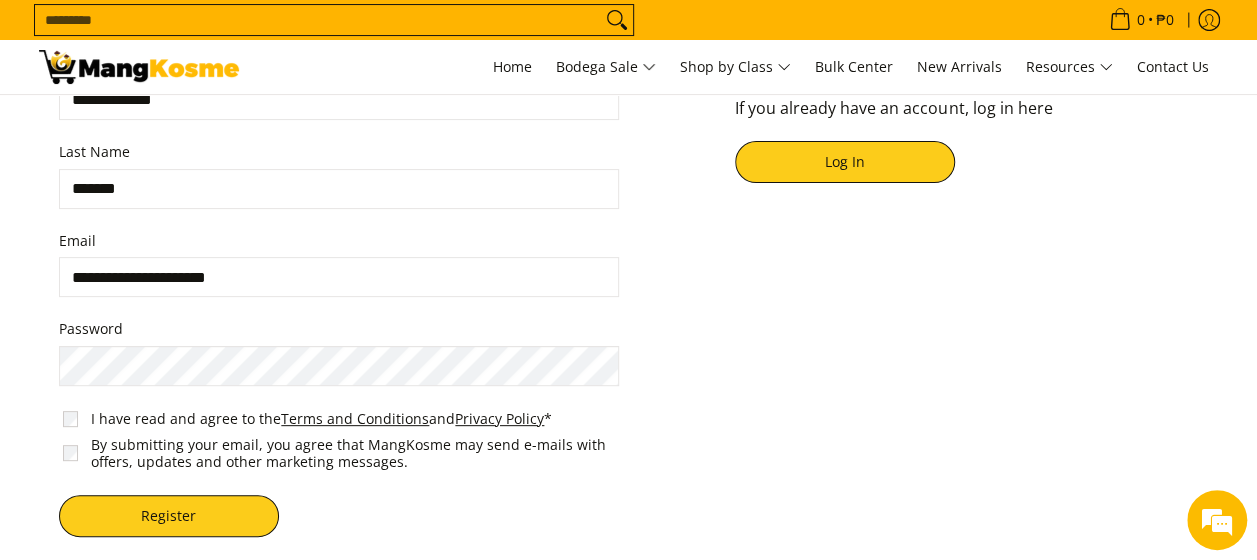 scroll, scrollTop: 200, scrollLeft: 0, axis: vertical 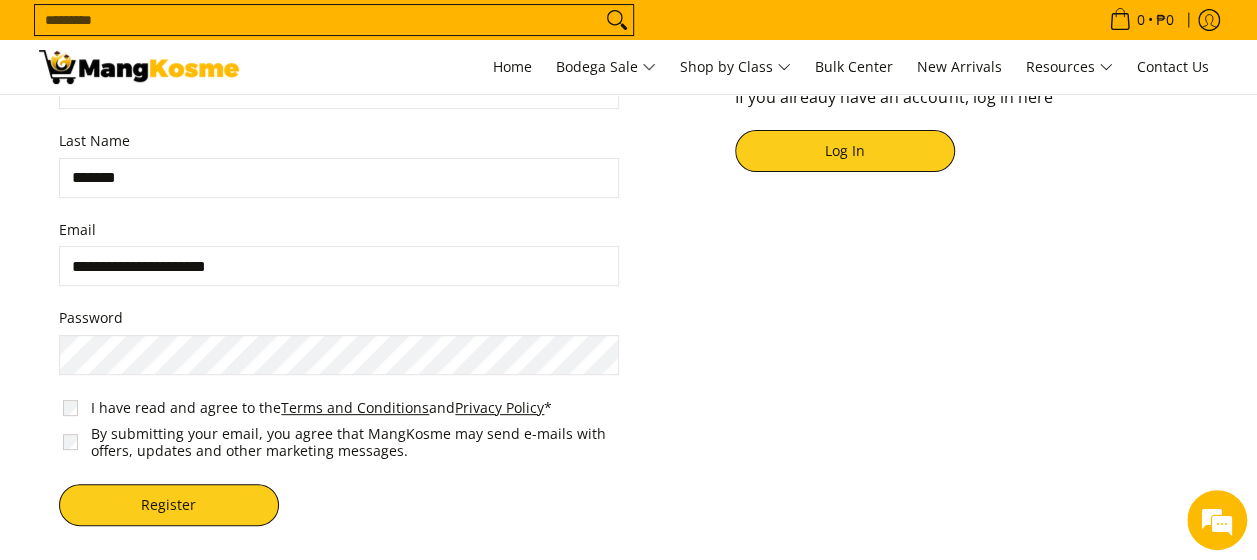 drag, startPoint x: 279, startPoint y: 260, endPoint x: 48, endPoint y: 254, distance: 231.07791 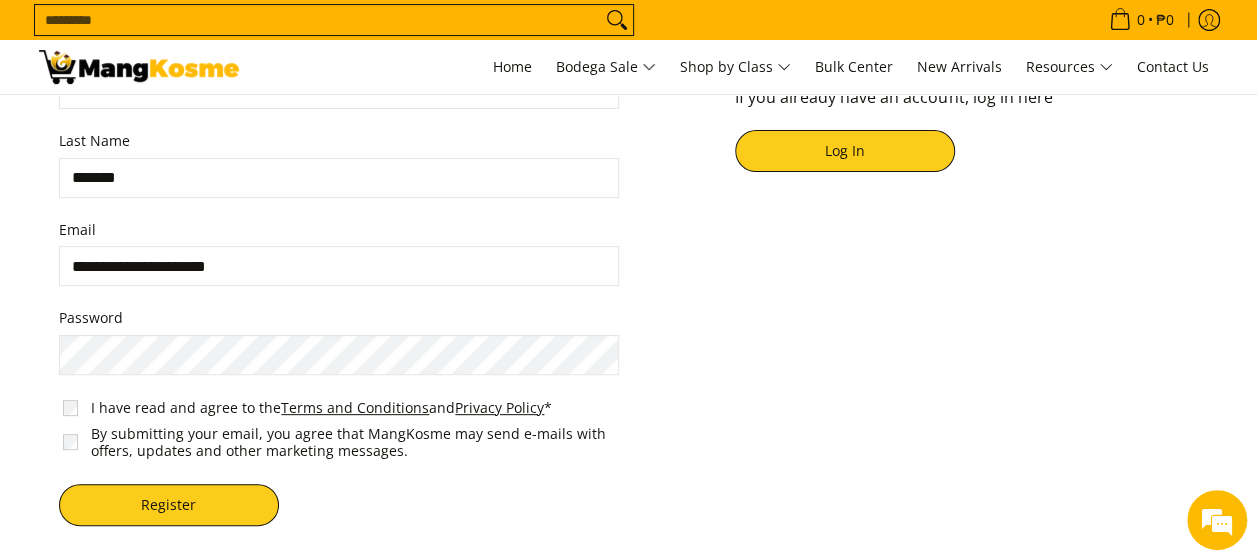 scroll, scrollTop: 0, scrollLeft: 0, axis: both 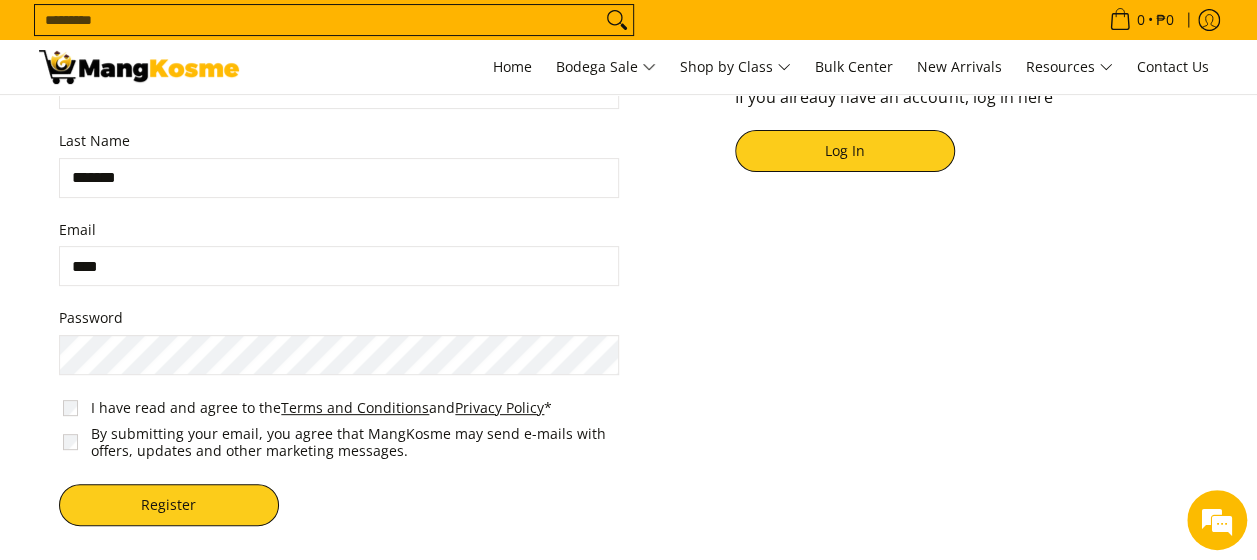 type on "**********" 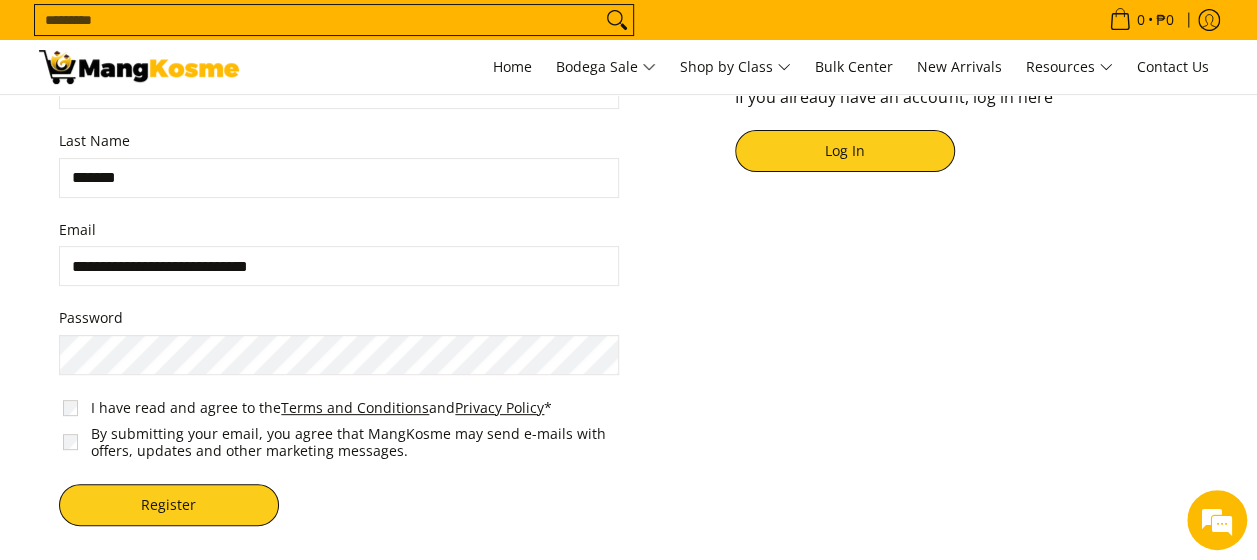 click on "By submitting your email, you agree that MangKosme may send e-mails with offers, updates and other marketing messages." at bounding box center [343, 442] 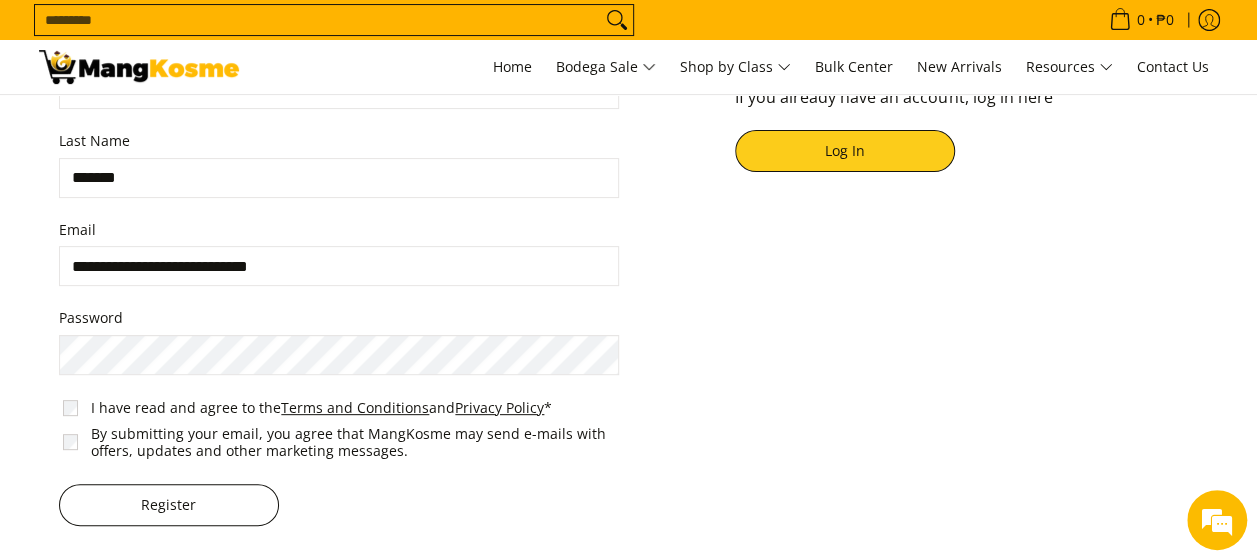 click on "Register" at bounding box center (169, 505) 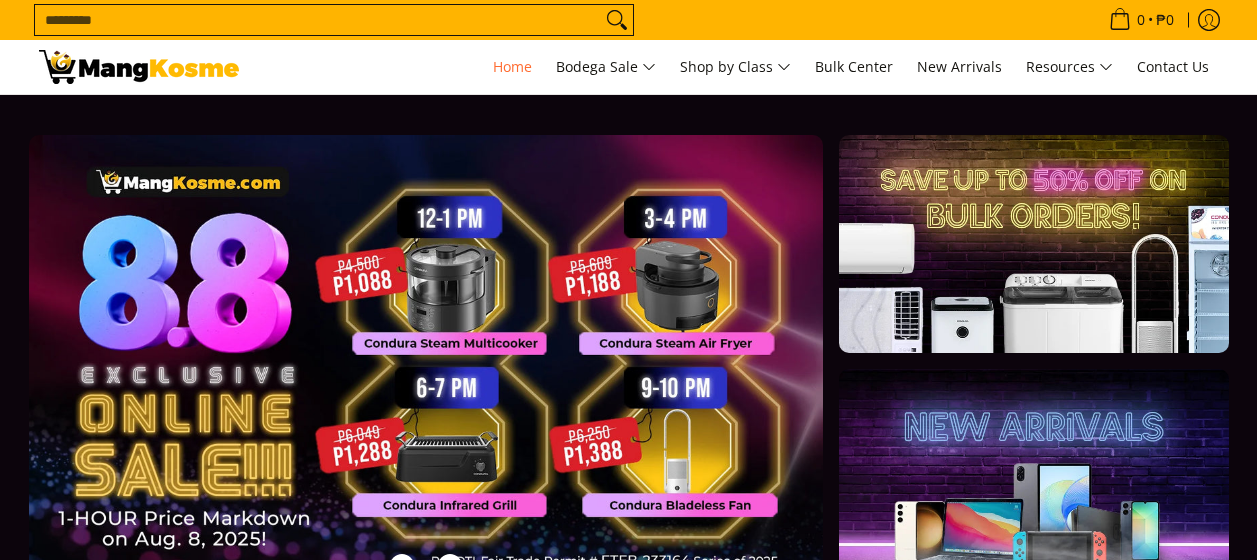 scroll, scrollTop: 0, scrollLeft: 0, axis: both 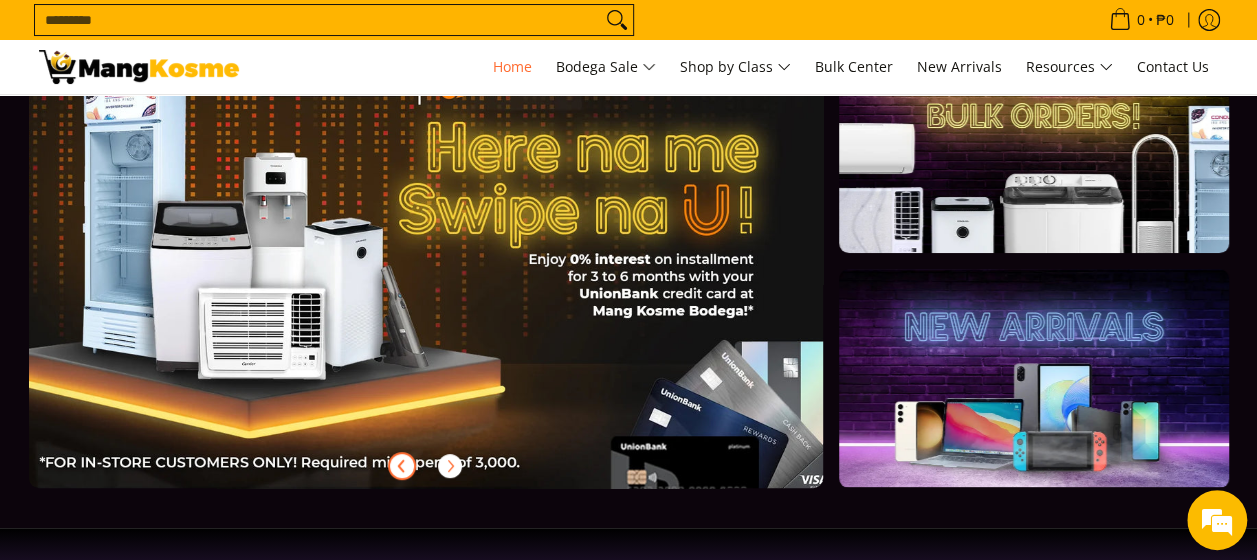 click at bounding box center [402, 466] 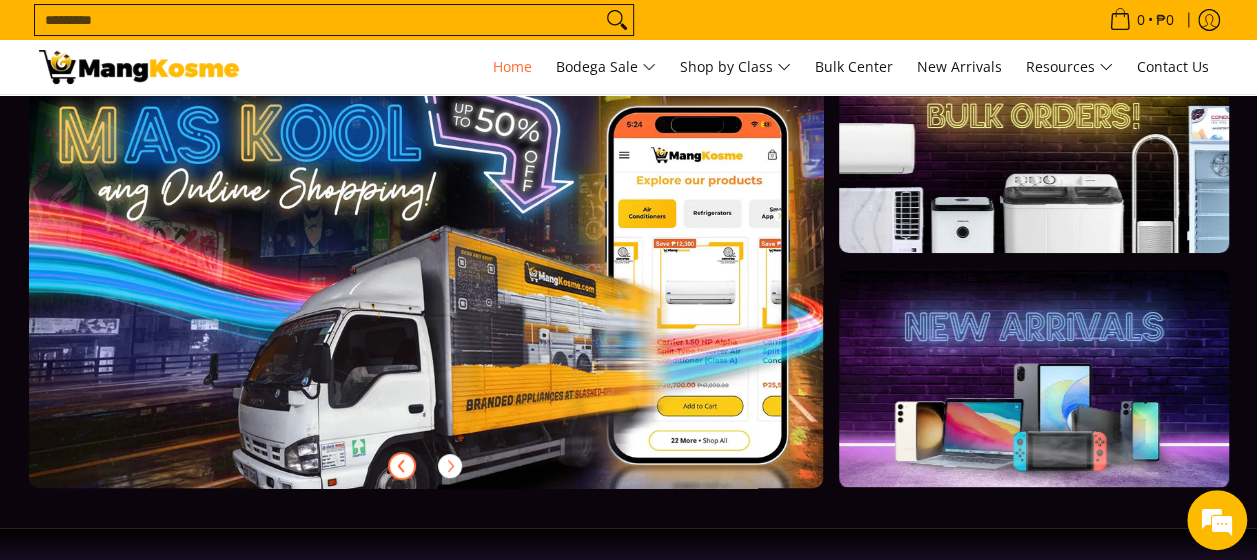 click at bounding box center (402, 466) 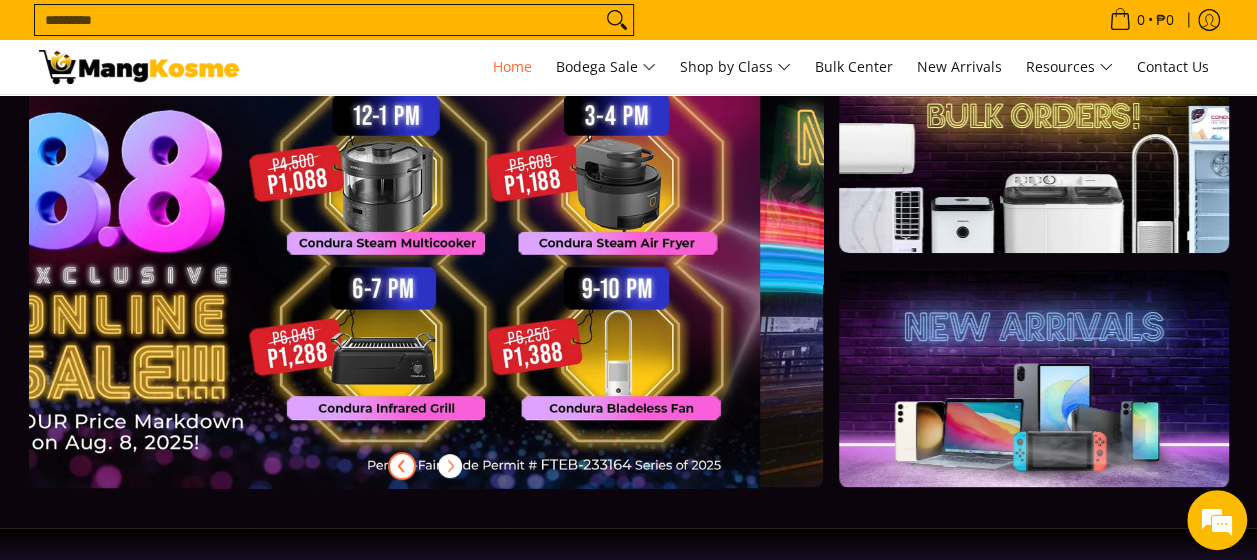 scroll, scrollTop: 0, scrollLeft: 0, axis: both 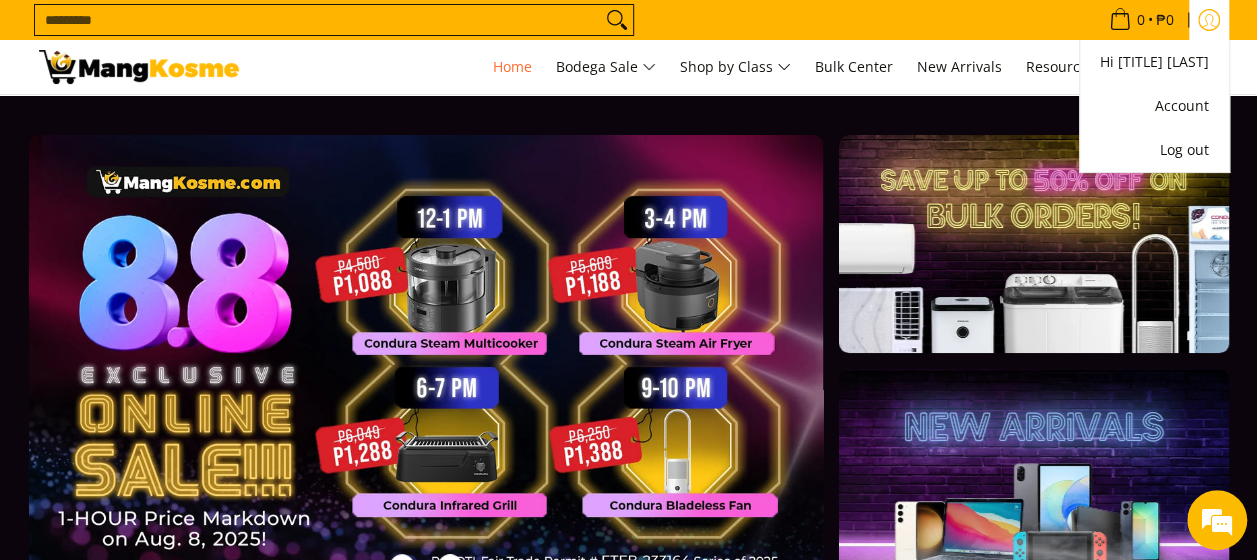 click 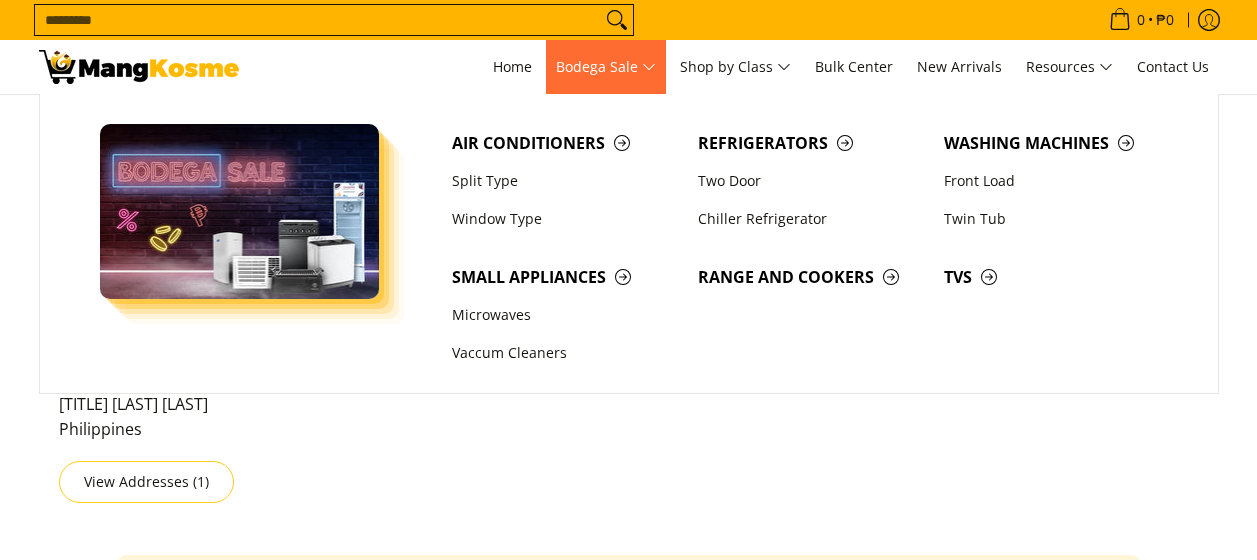 scroll, scrollTop: 0, scrollLeft: 0, axis: both 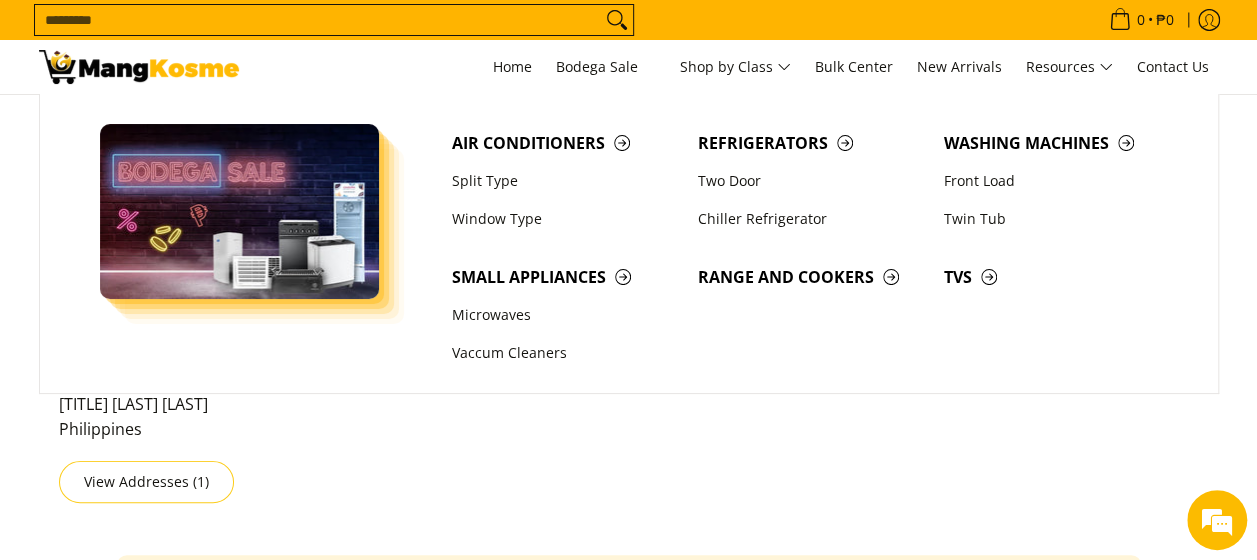 click at bounding box center (139, 67) 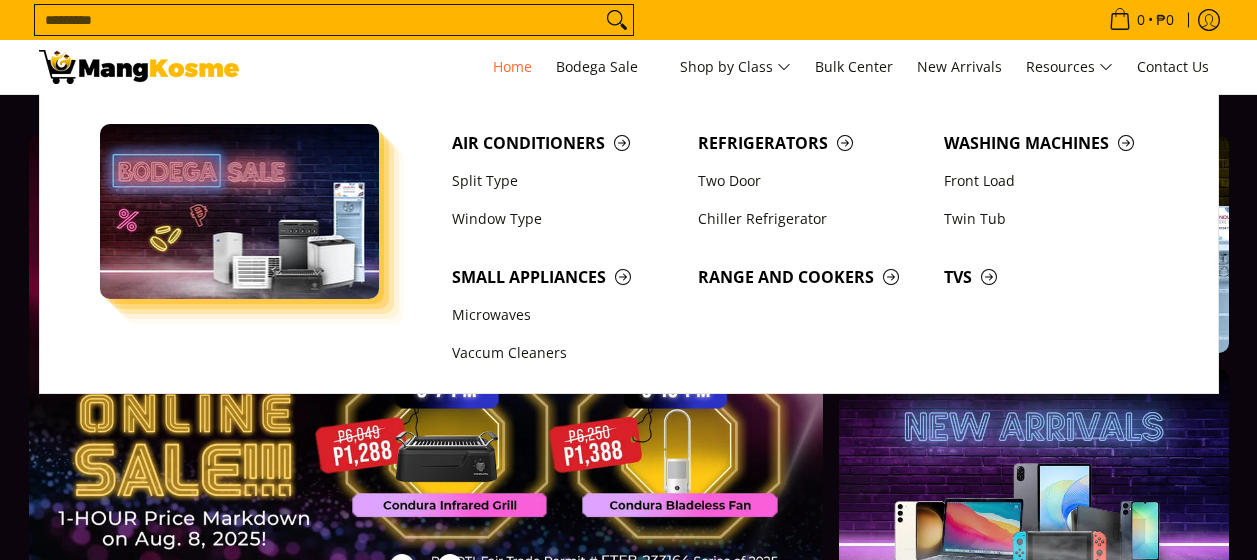 scroll, scrollTop: 0, scrollLeft: 0, axis: both 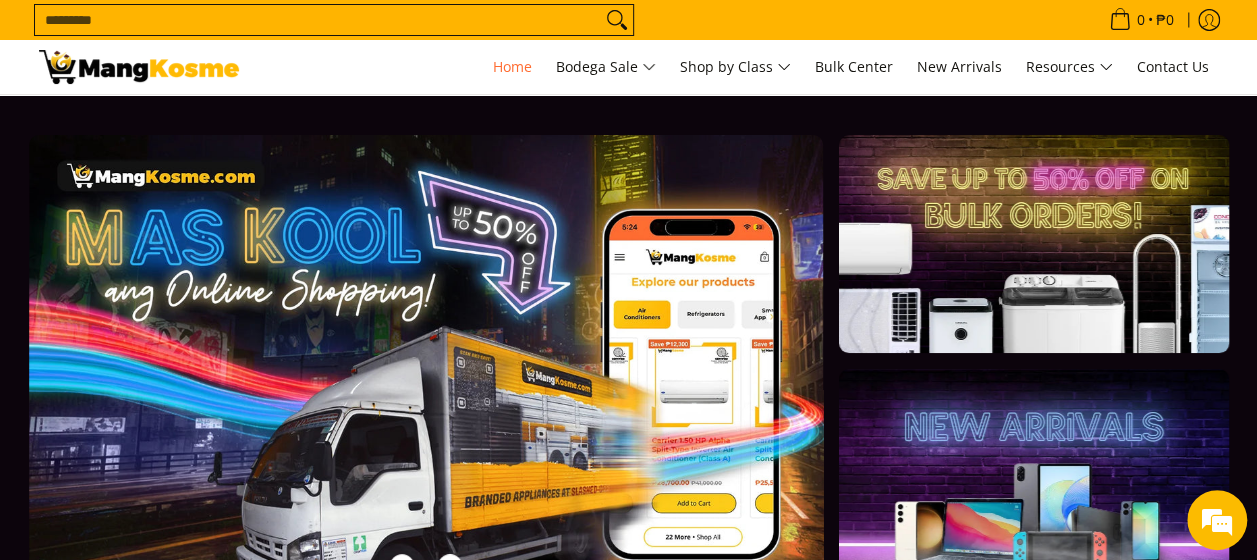 click at bounding box center (1033, 244) 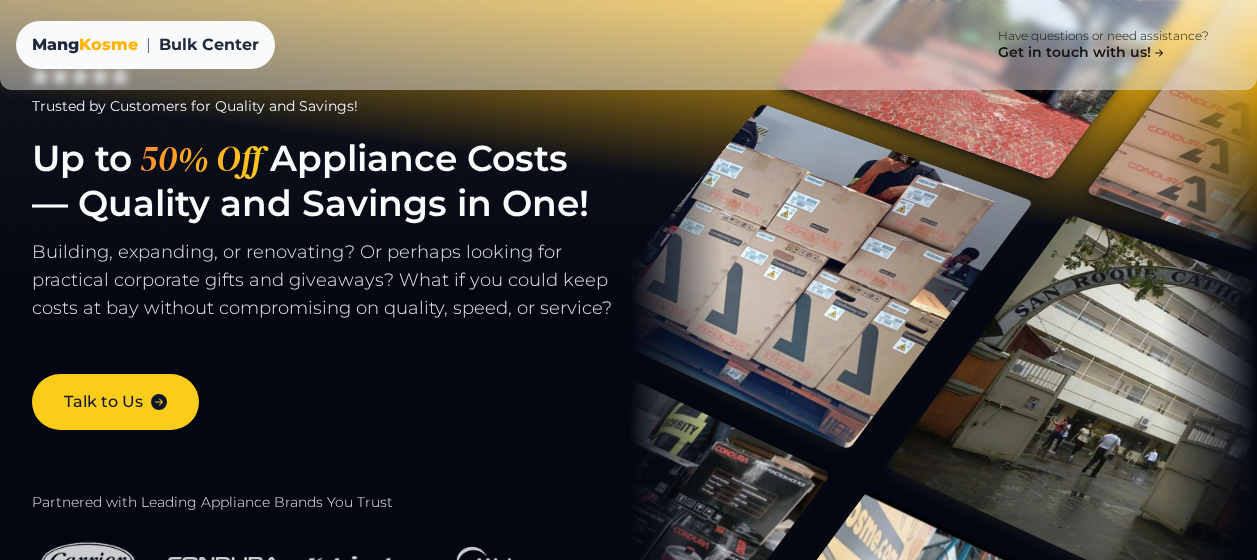 scroll, scrollTop: 0, scrollLeft: 0, axis: both 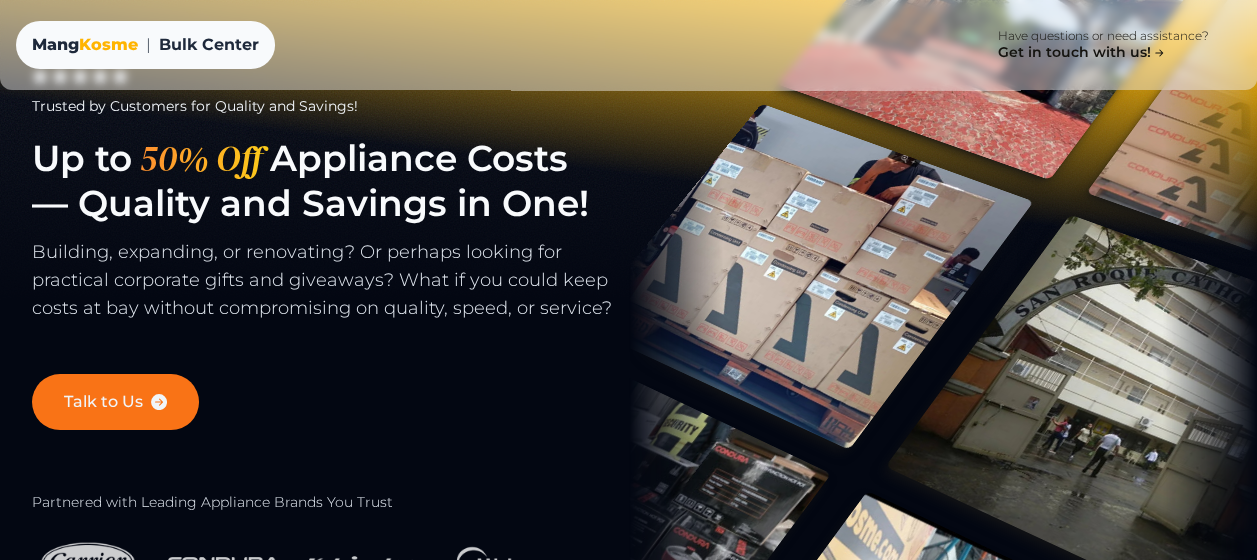 click on "Talk to Us" at bounding box center (115, 402) 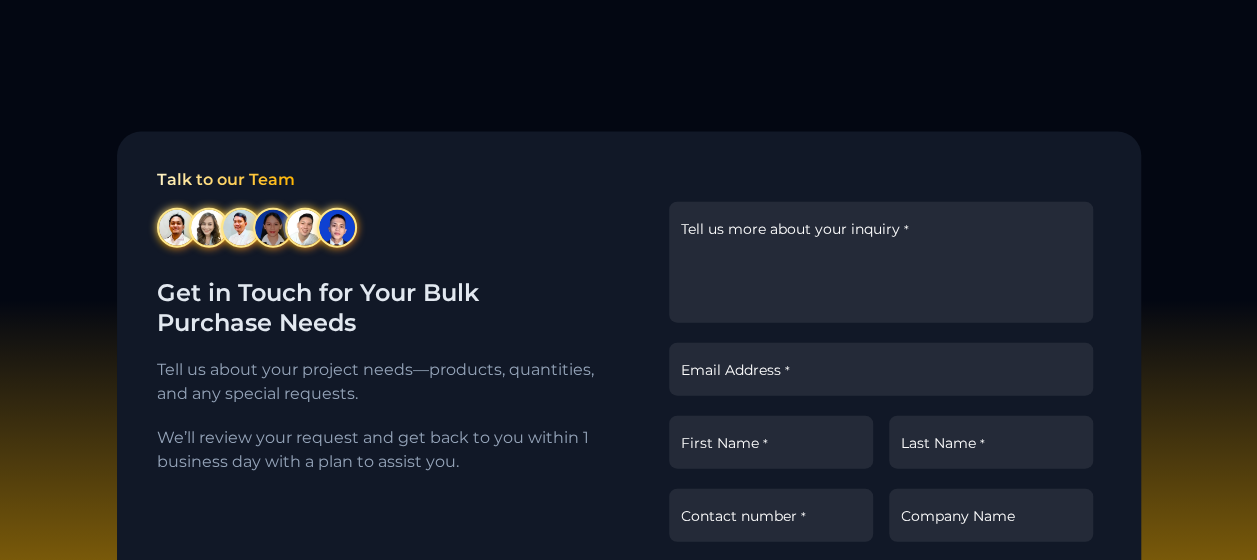 scroll, scrollTop: 2329, scrollLeft: 0, axis: vertical 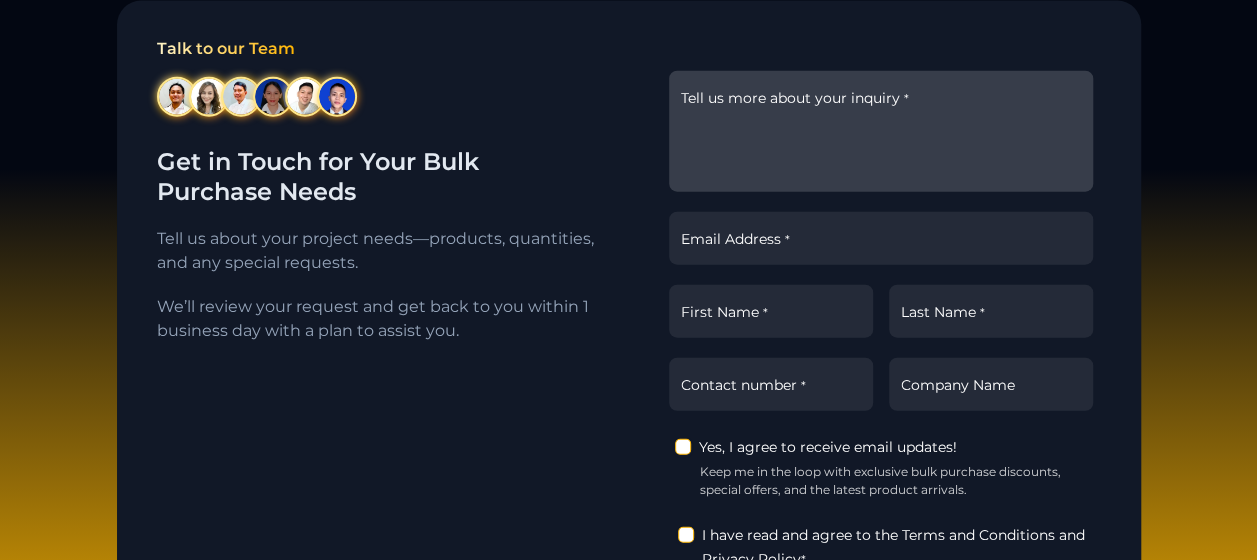 click on "Tell us more about your inquiry
*" at bounding box center (881, 131) 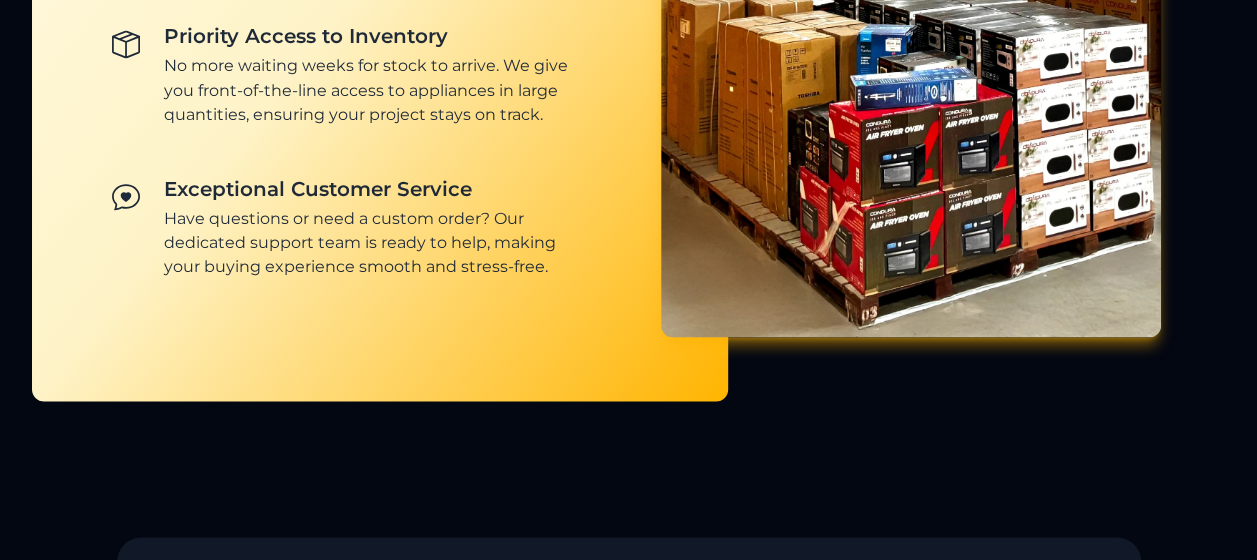 scroll, scrollTop: 1529, scrollLeft: 0, axis: vertical 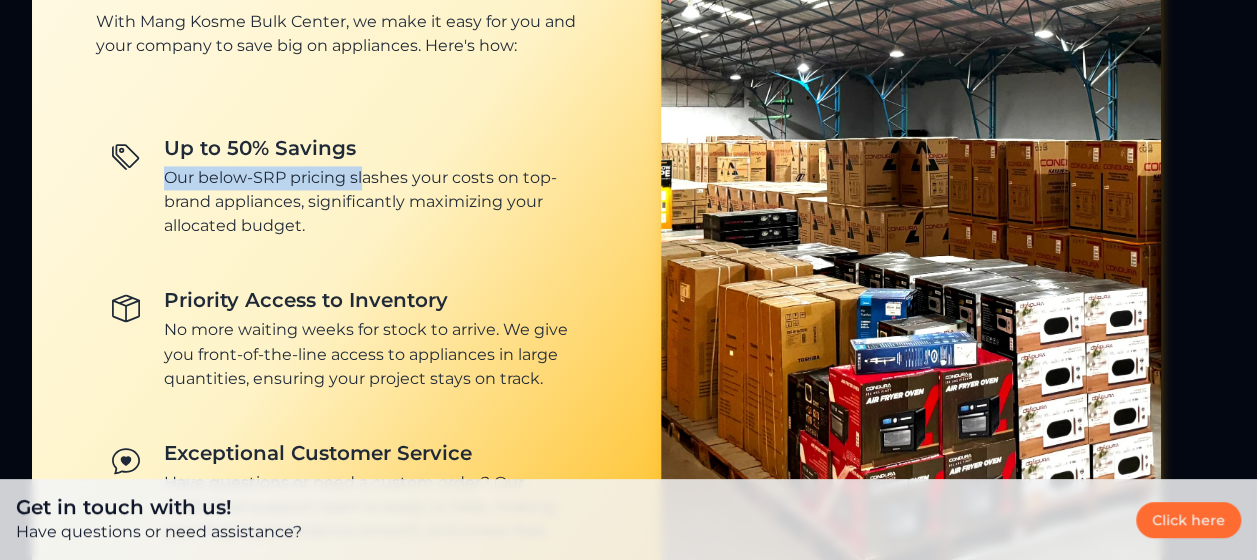 drag, startPoint x: 164, startPoint y: 182, endPoint x: 361, endPoint y: 181, distance: 197.00253 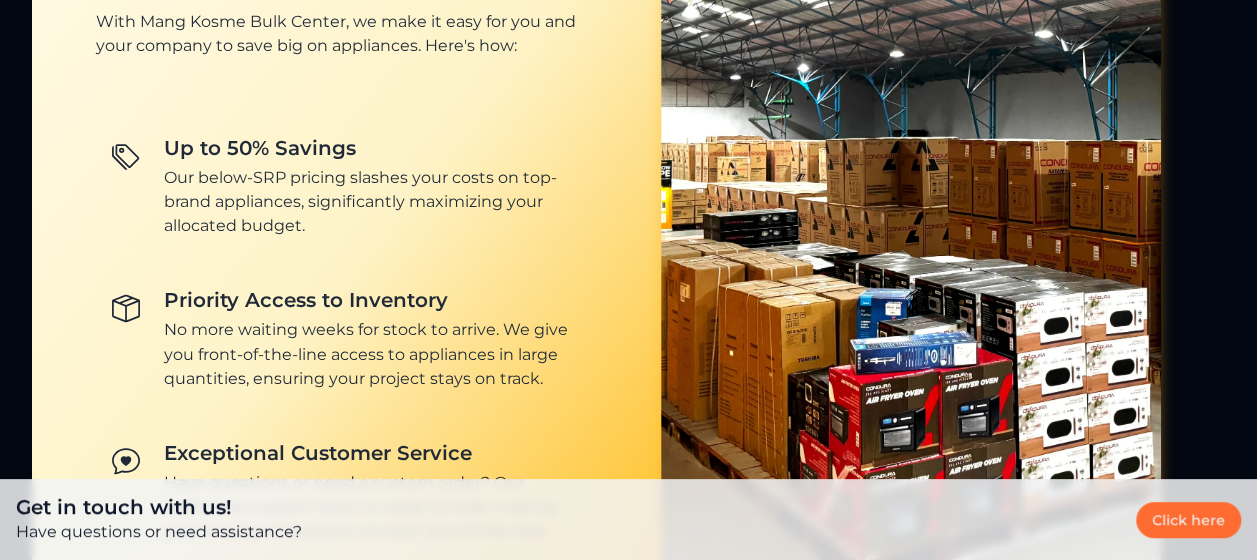 drag, startPoint x: 361, startPoint y: 181, endPoint x: 196, endPoint y: 207, distance: 167.03592 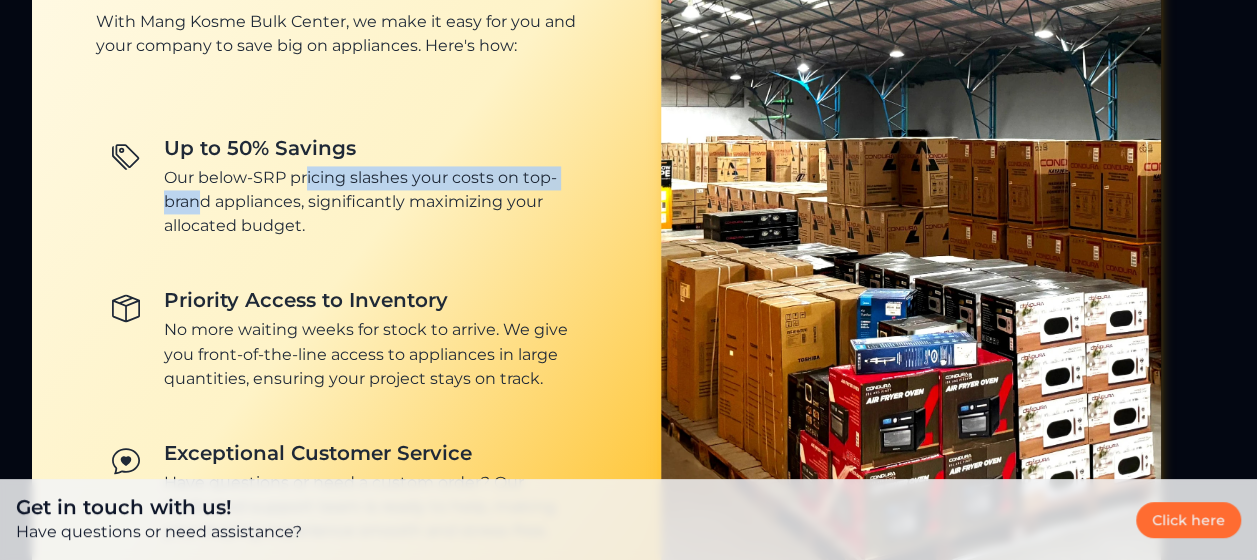 drag, startPoint x: 198, startPoint y: 202, endPoint x: 362, endPoint y: 168, distance: 167.48732 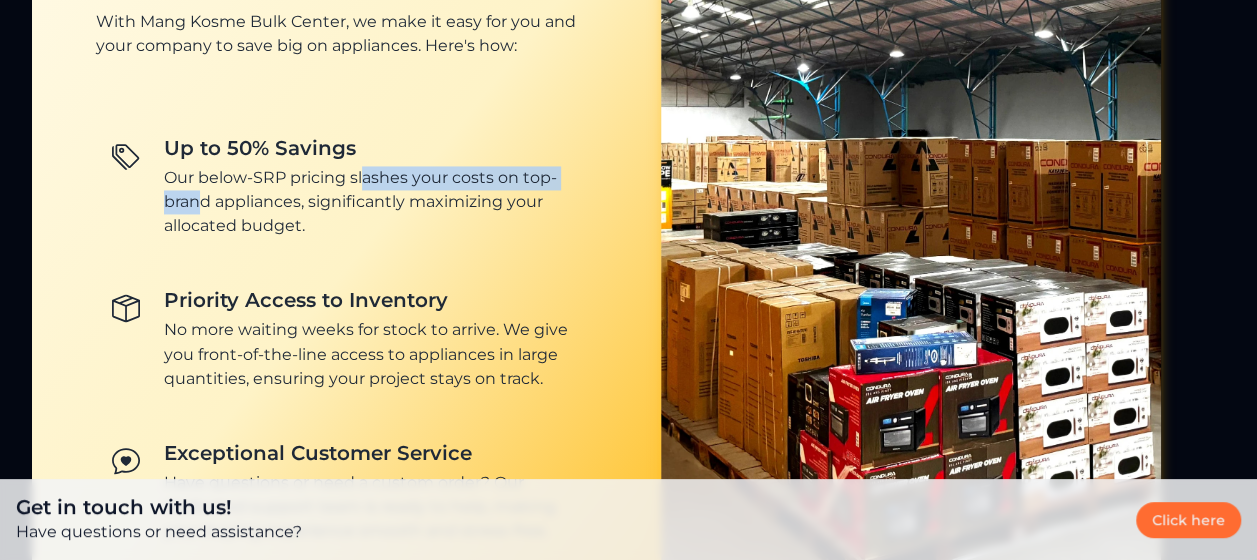 drag, startPoint x: 362, startPoint y: 168, endPoint x: 364, endPoint y: 185, distance: 17.117243 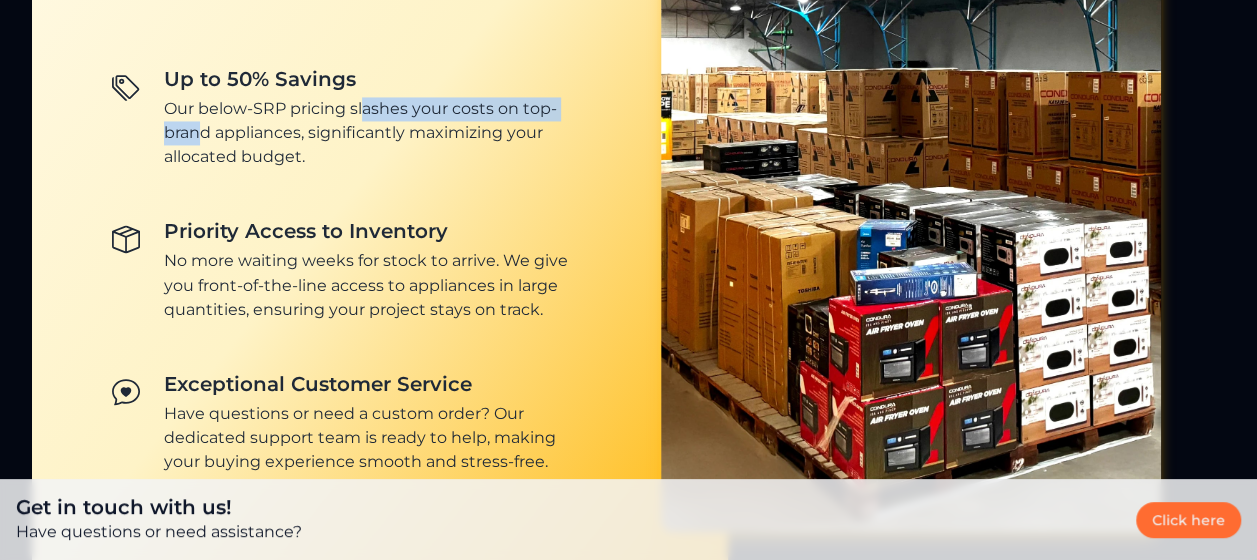 scroll, scrollTop: 1629, scrollLeft: 0, axis: vertical 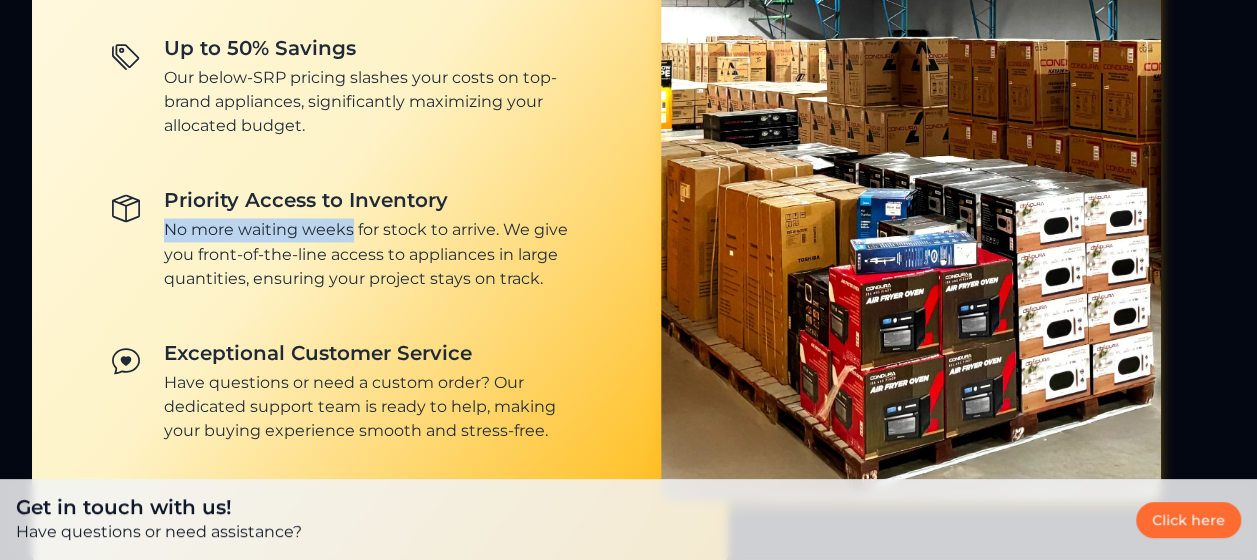 drag, startPoint x: 164, startPoint y: 227, endPoint x: 352, endPoint y: 232, distance: 188.06648 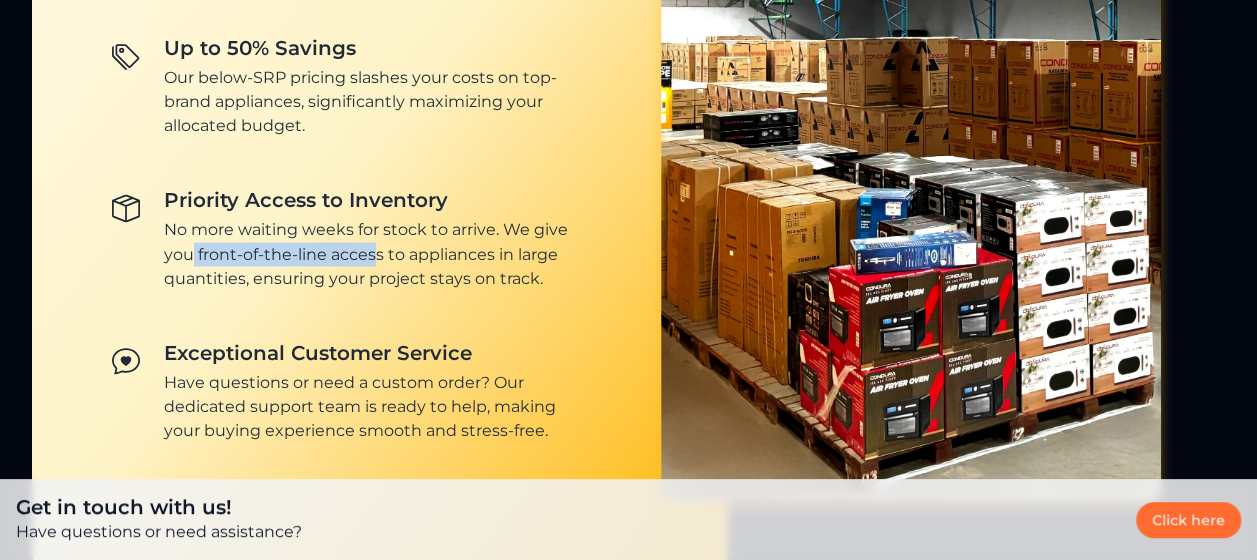 drag, startPoint x: 352, startPoint y: 232, endPoint x: 372, endPoint y: 249, distance: 26.24881 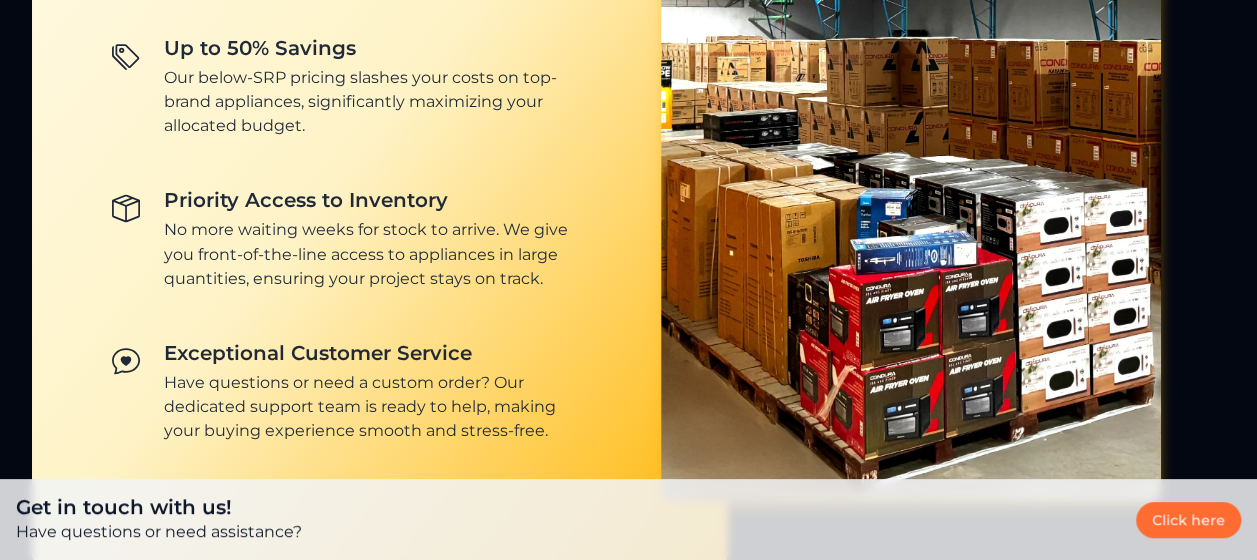 click on "No more waiting weeks for stock to arrive. We give you
front-of-the-line access to appliances in large
quantities, ensuring your project stays on track." at bounding box center [372, 254] 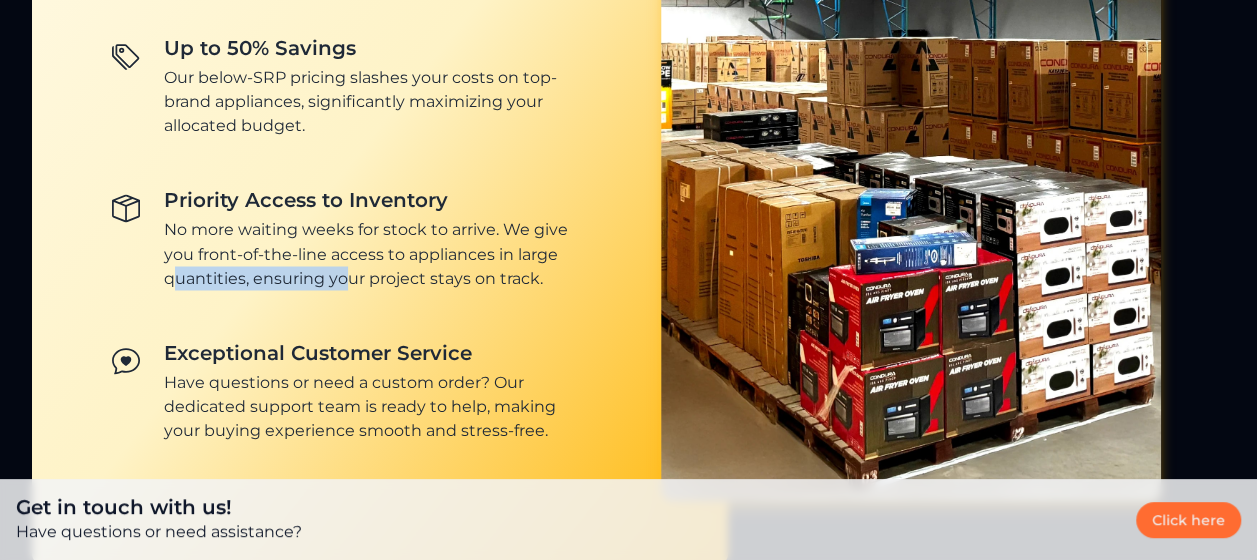 drag, startPoint x: 179, startPoint y: 280, endPoint x: 409, endPoint y: 274, distance: 230.07825 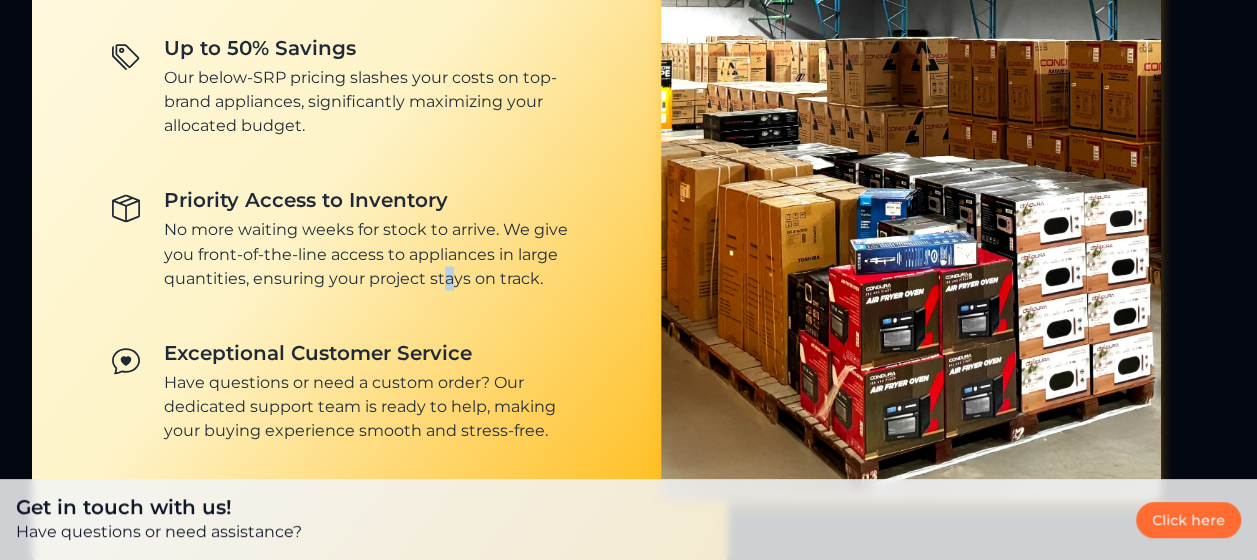 drag, startPoint x: 409, startPoint y: 274, endPoint x: 447, endPoint y: 275, distance: 38.013157 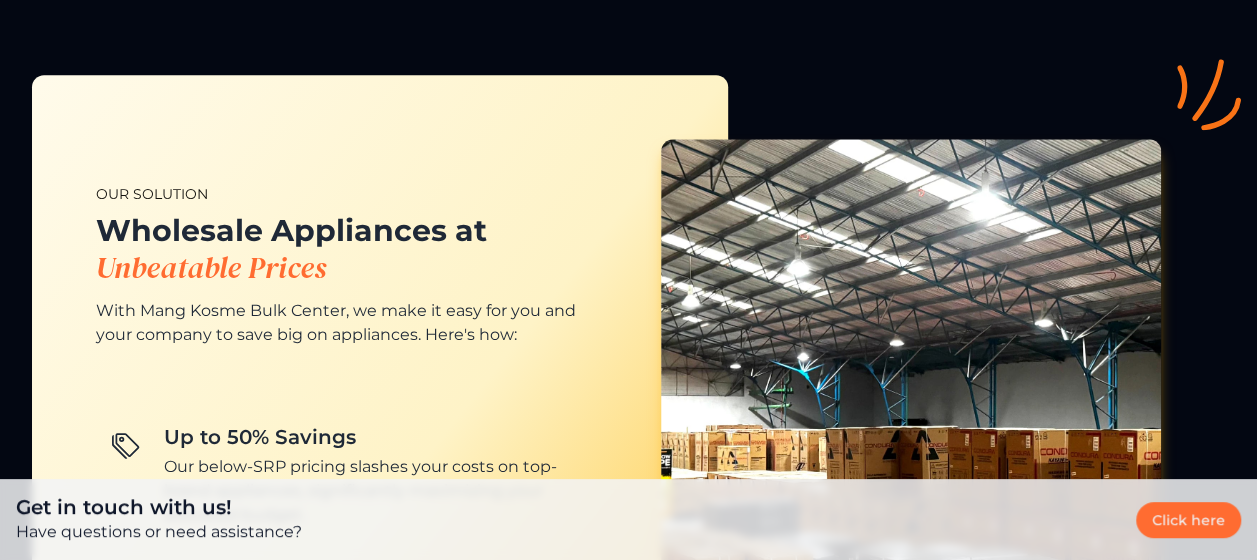 scroll, scrollTop: 1129, scrollLeft: 0, axis: vertical 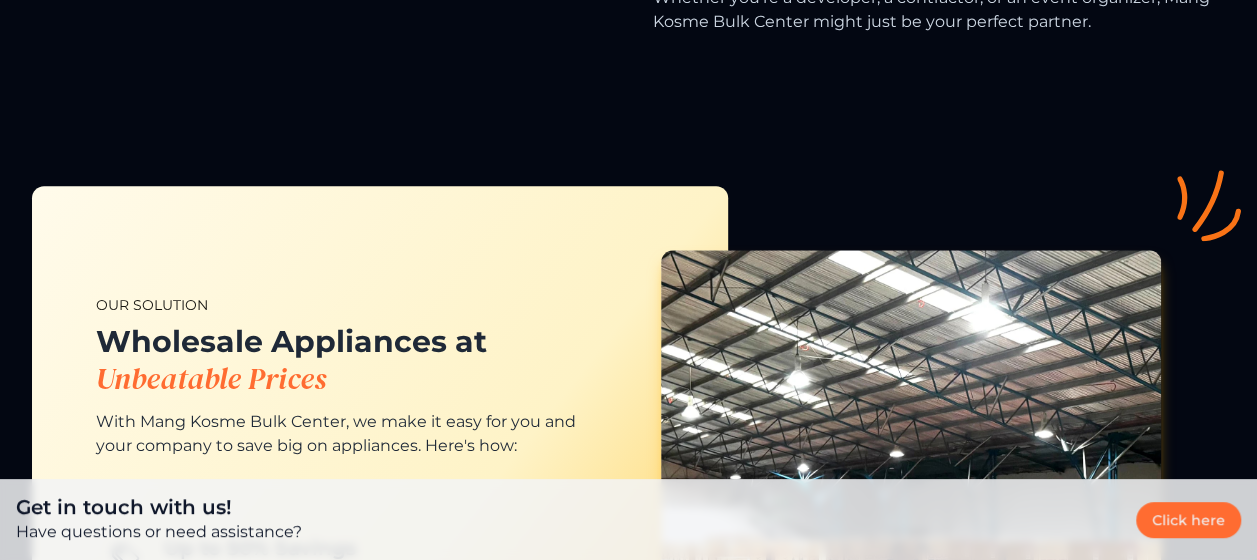 click on "Our Solution
Wholesale Appliances at
Unbeatable
Prices
With Mang Kosme Bulk Center, we make it easy for you and your
company to save big on appliances. Here's how:
Up
to 50% Savings
Our below-SRP pricing slashes your costs on top-brand
appliances, significantly maximizing your allocated
budget.
Priority
Access to Inventory" at bounding box center [628, 625] 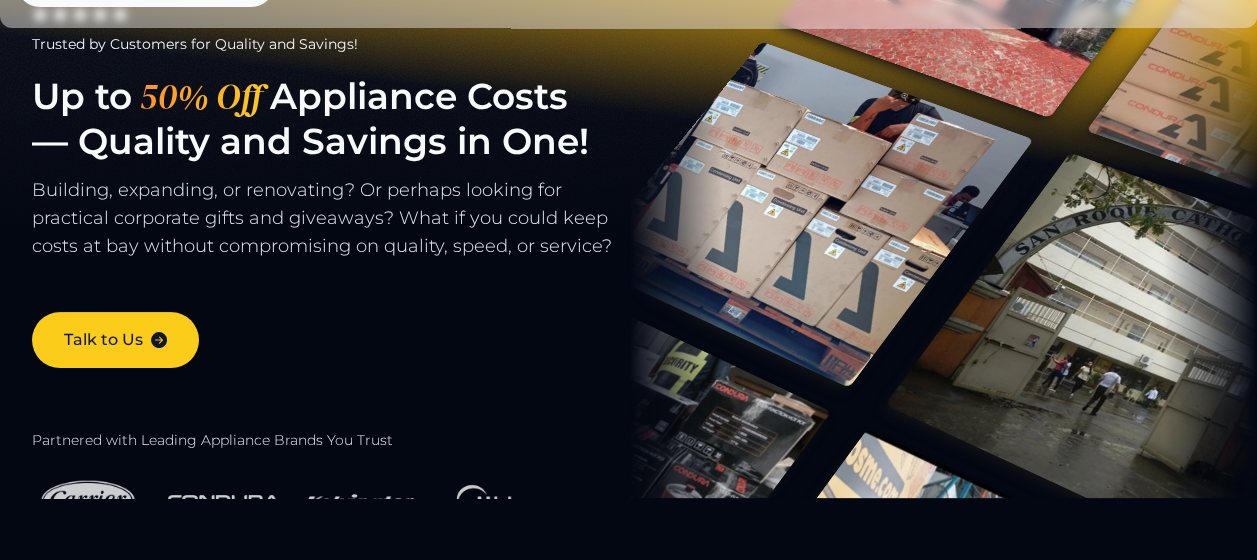 scroll, scrollTop: 0, scrollLeft: 0, axis: both 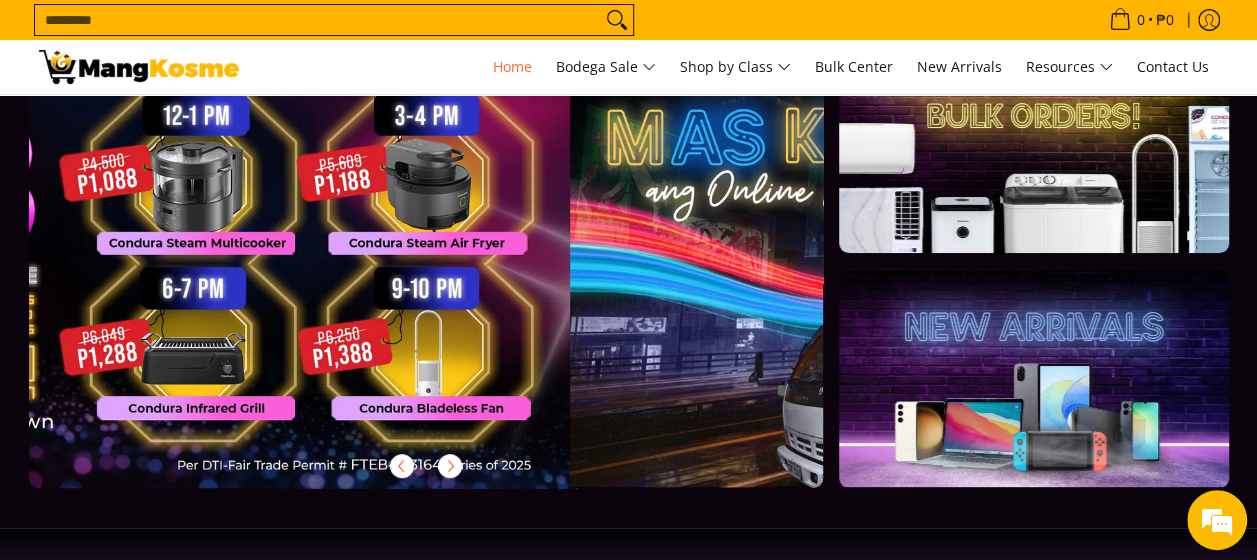 click at bounding box center (1762, 261) 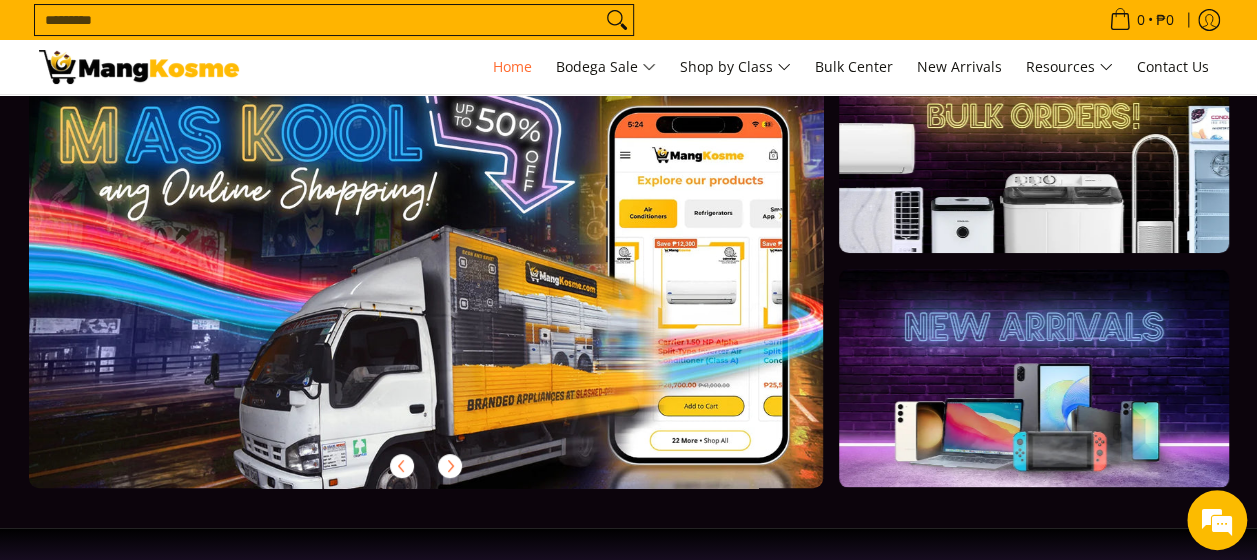 scroll, scrollTop: 0, scrollLeft: 795, axis: horizontal 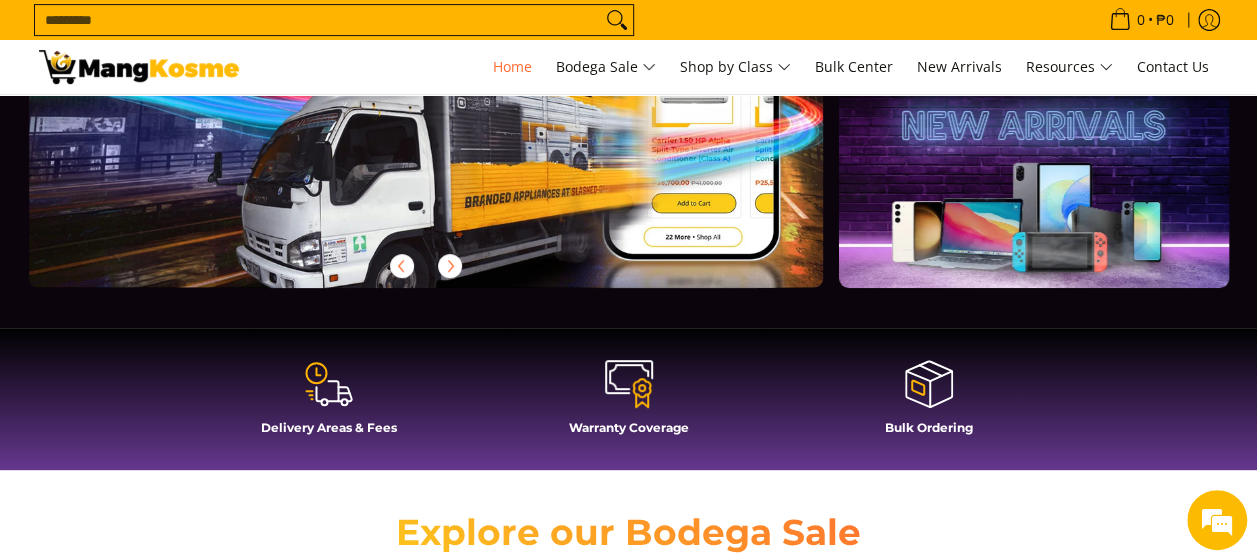 click at bounding box center [1033, 178] 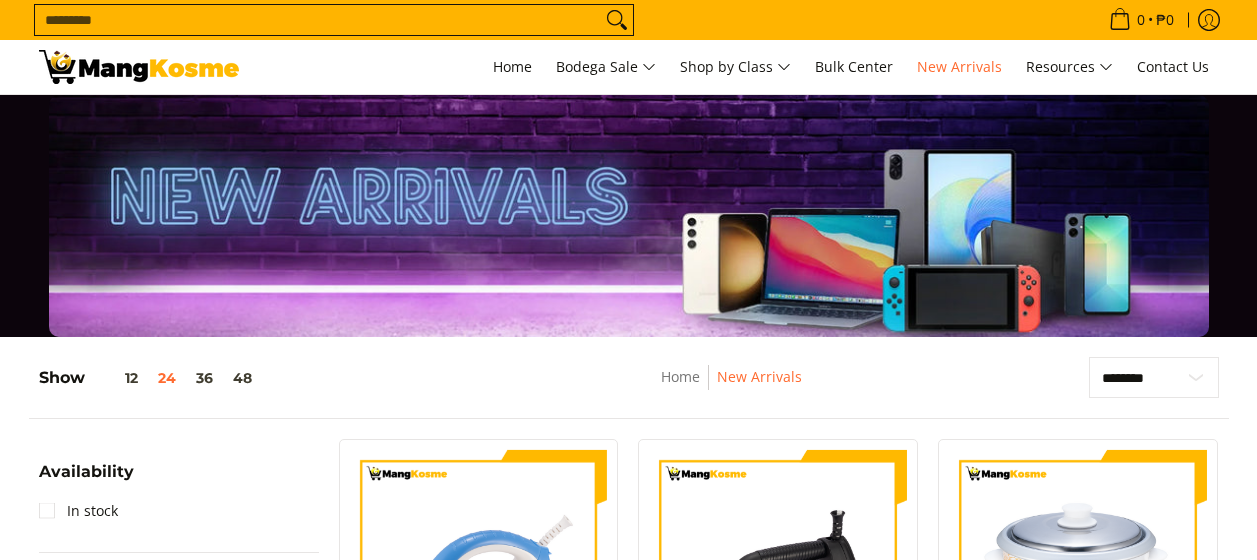 scroll, scrollTop: 396, scrollLeft: 0, axis: vertical 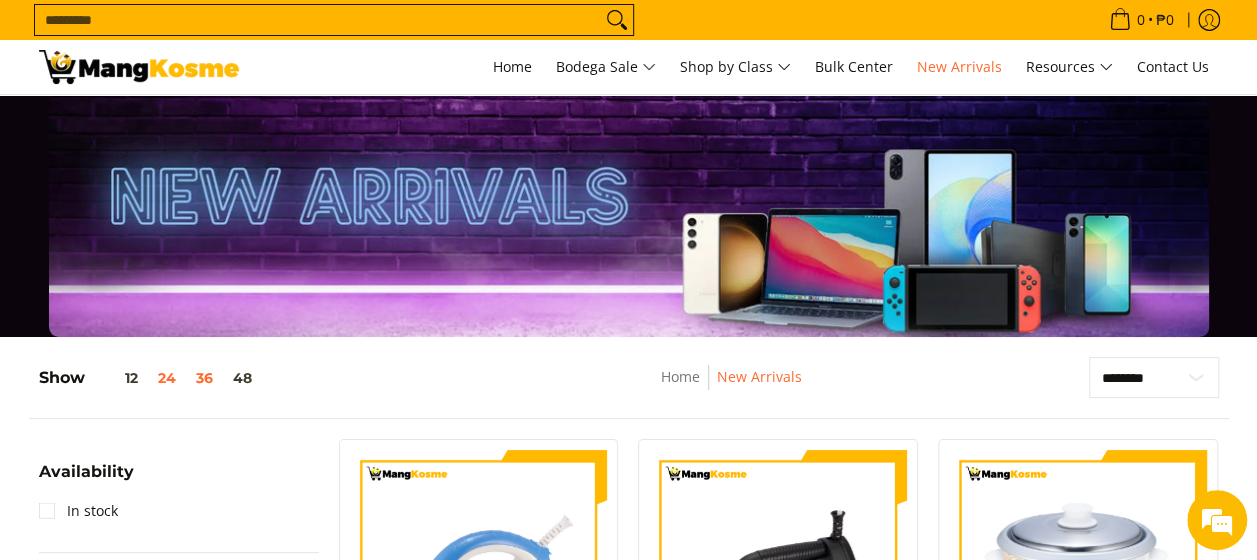 click on "36" at bounding box center (204, 378) 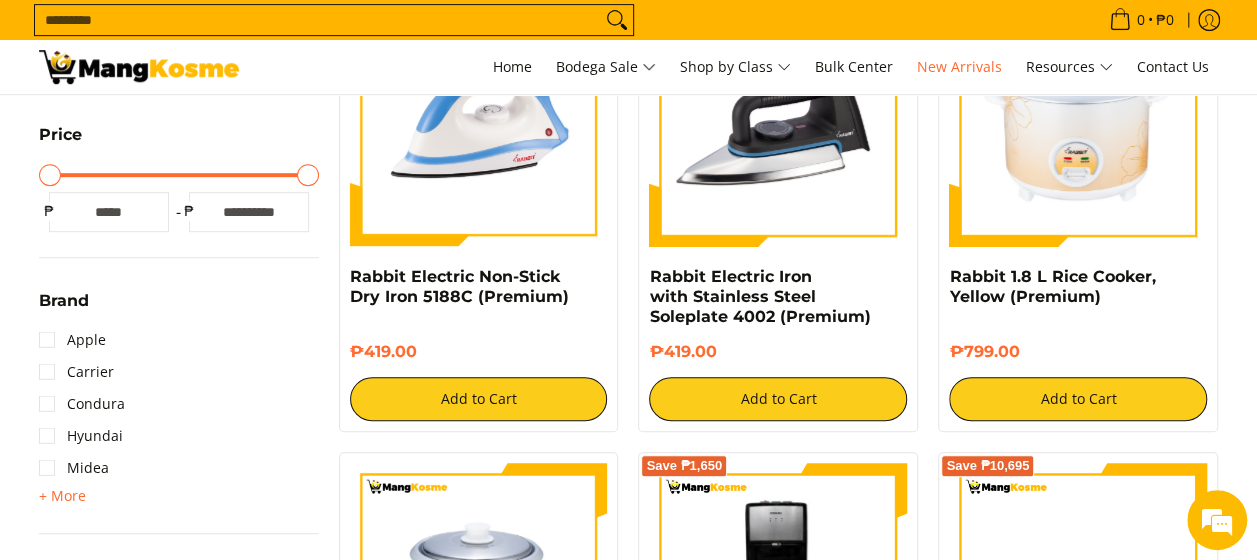 scroll, scrollTop: 0, scrollLeft: 0, axis: both 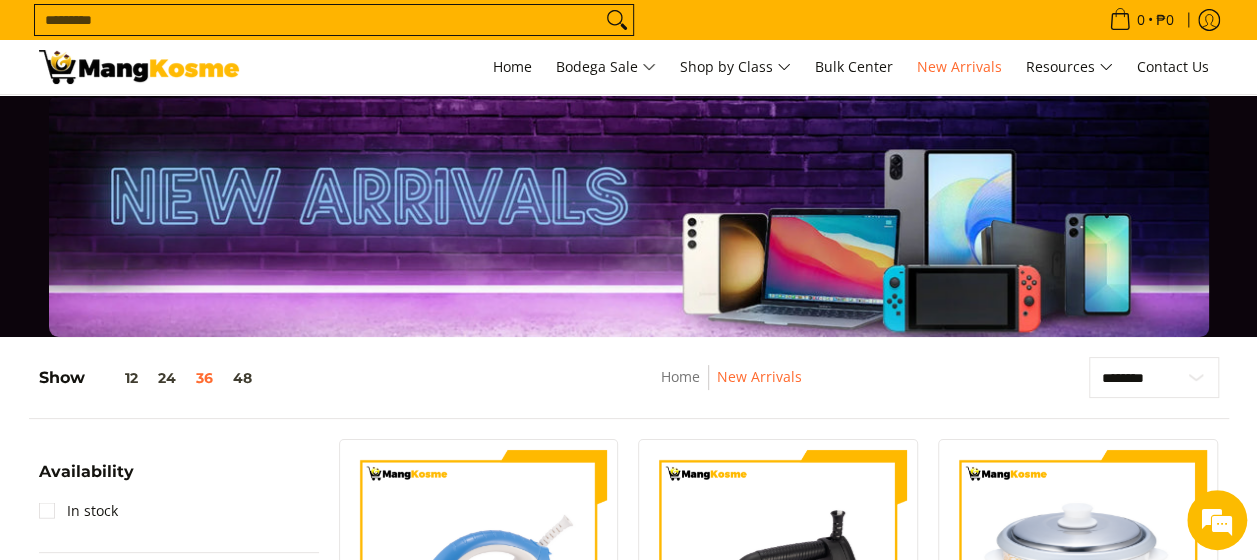 click at bounding box center [139, 67] 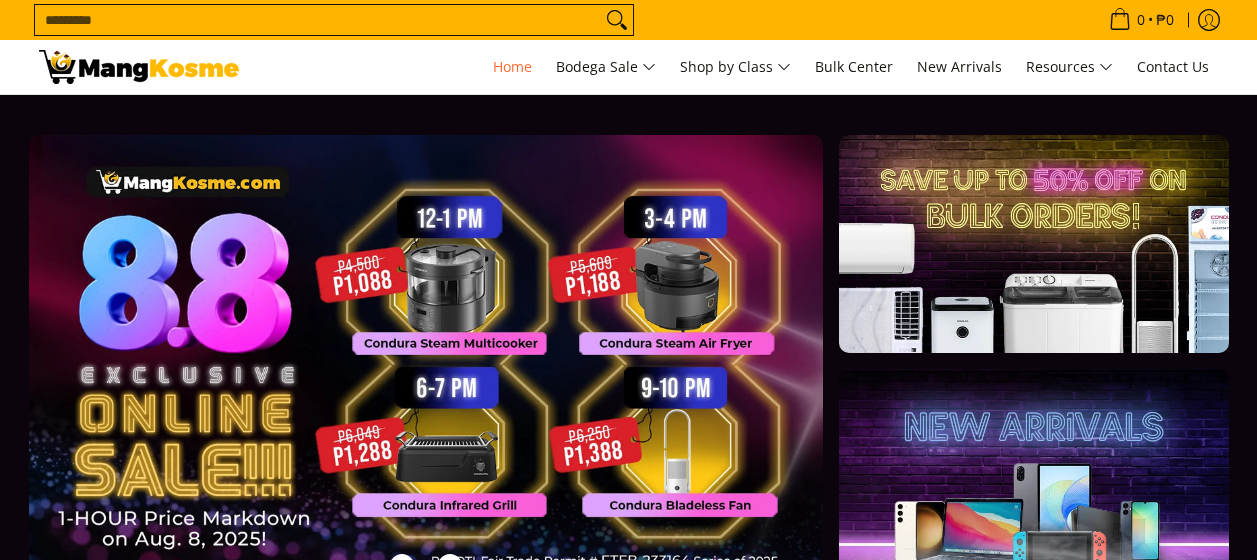scroll, scrollTop: 0, scrollLeft: 0, axis: both 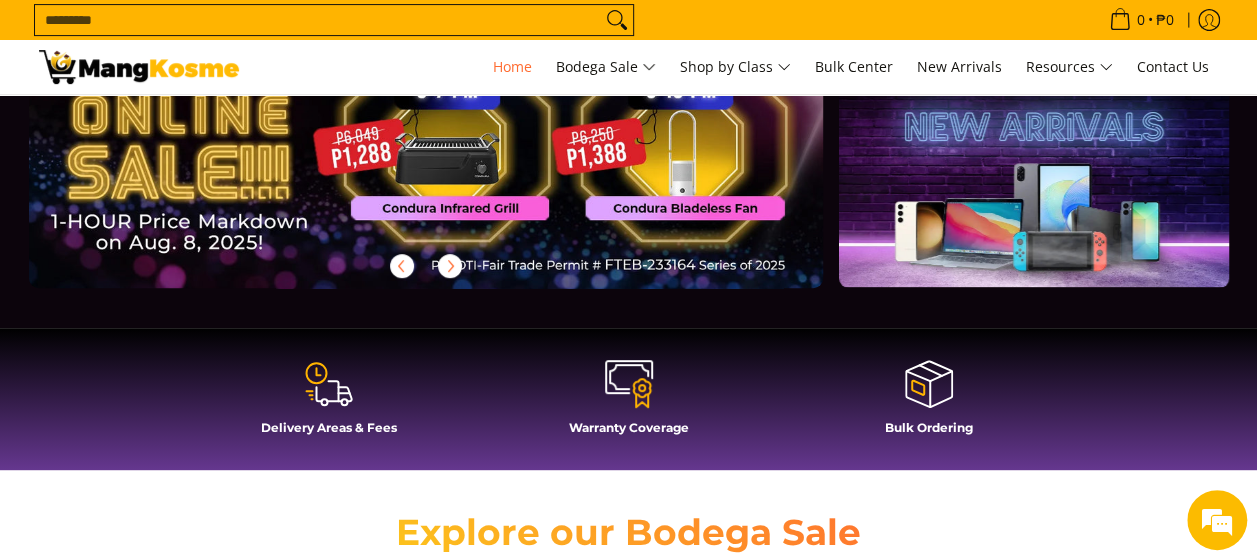 click at bounding box center (458, 77) 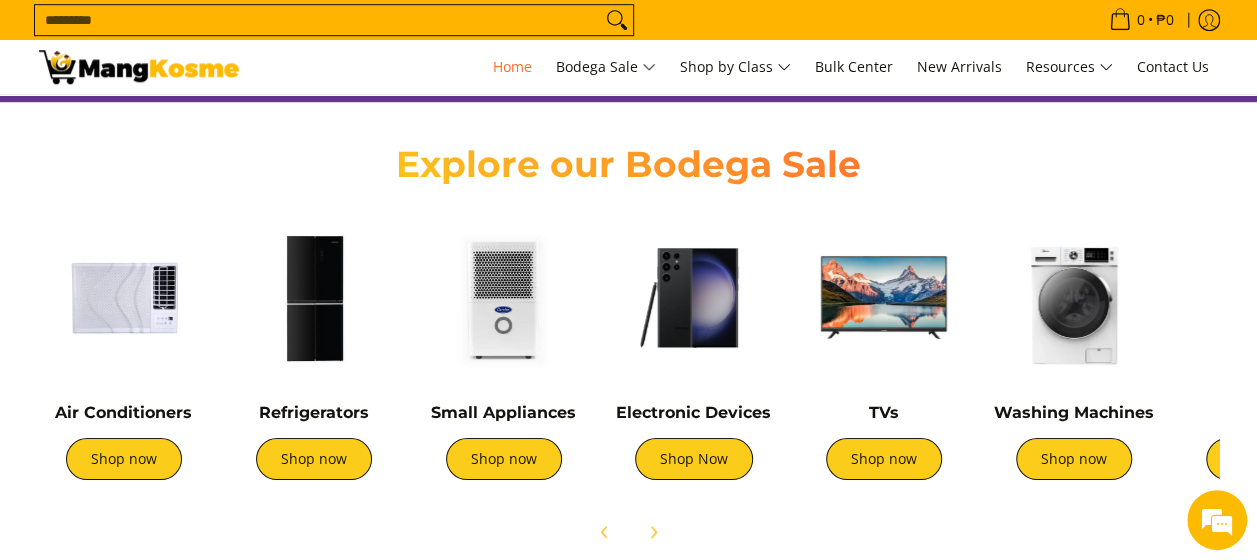 scroll, scrollTop: 700, scrollLeft: 0, axis: vertical 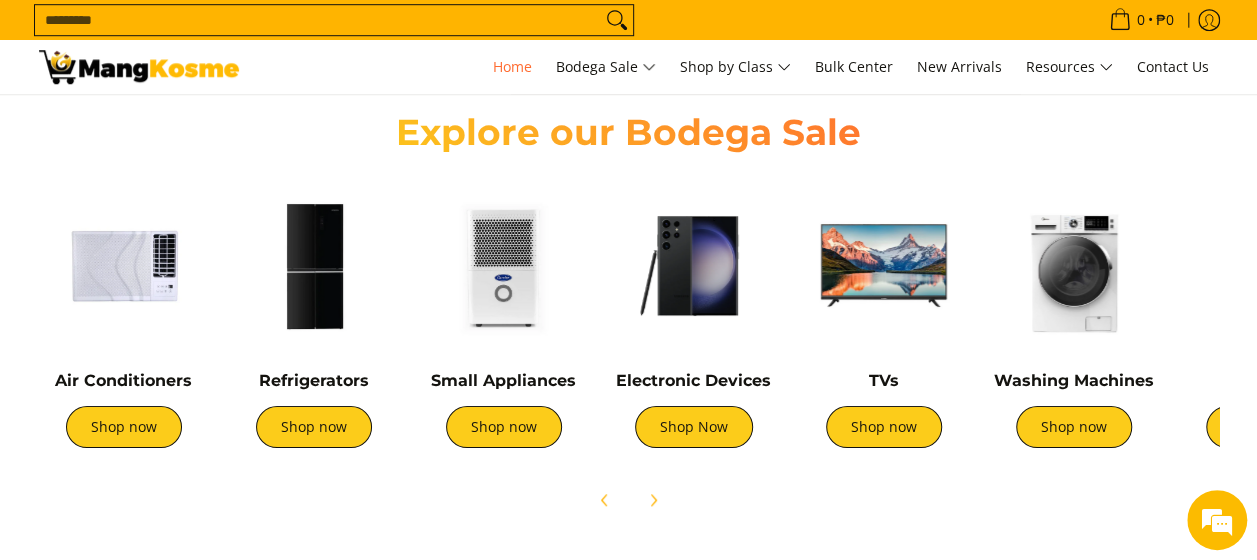 click at bounding box center (694, 266) 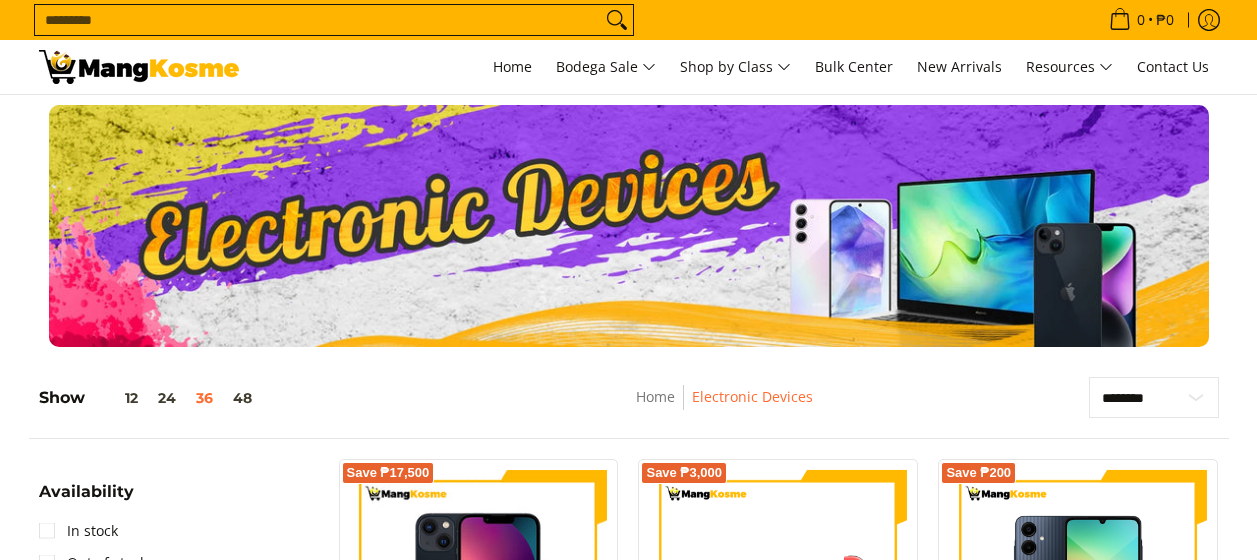 scroll, scrollTop: 0, scrollLeft: 0, axis: both 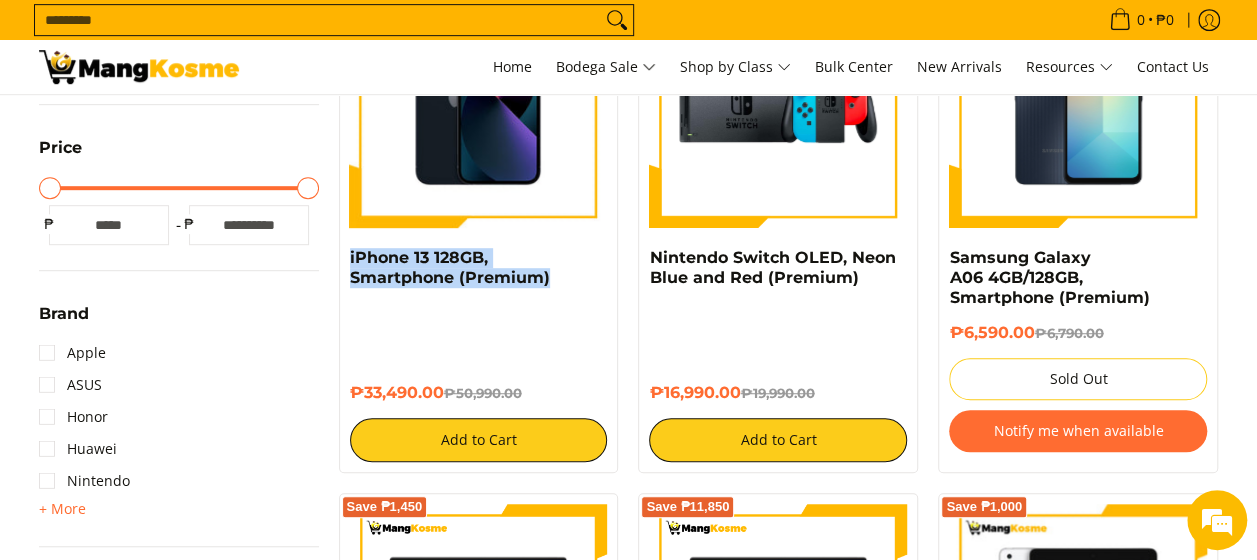 drag, startPoint x: 568, startPoint y: 280, endPoint x: 341, endPoint y: 250, distance: 228.9738 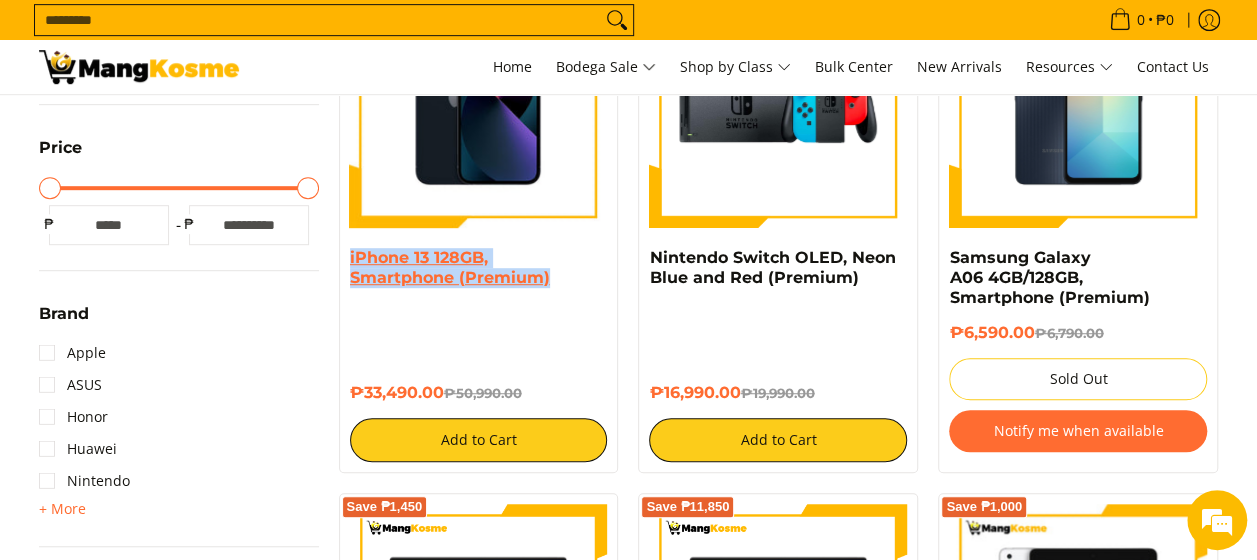 copy on "iPhone 13 128GB, Smartphone (Premium)" 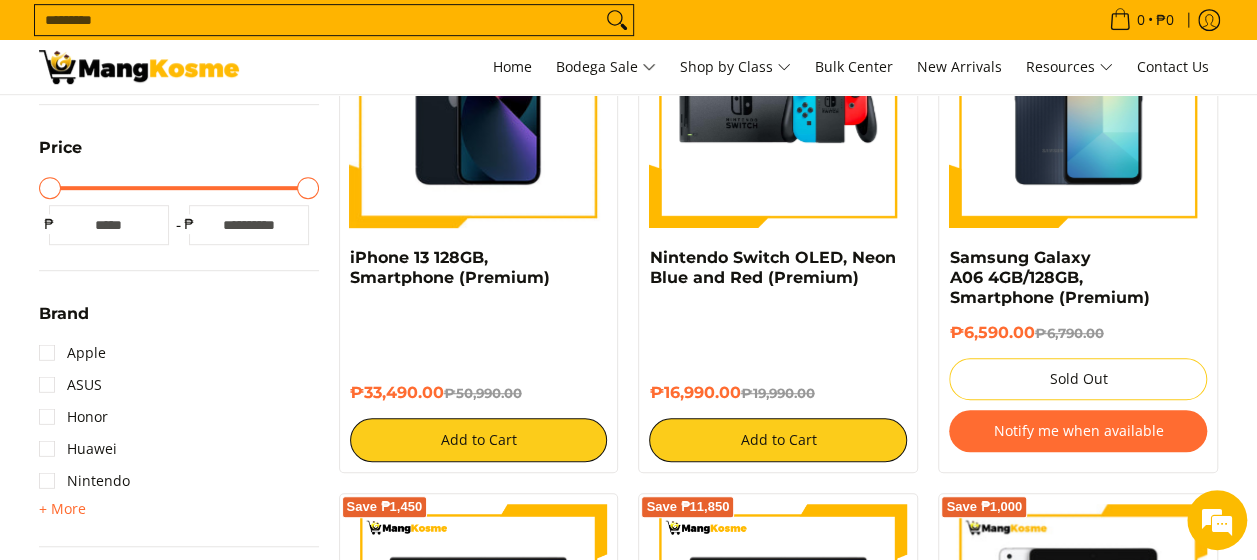 click on "₱33,490.00  ₱50,990.00
Add to Cart" at bounding box center (479, 382) 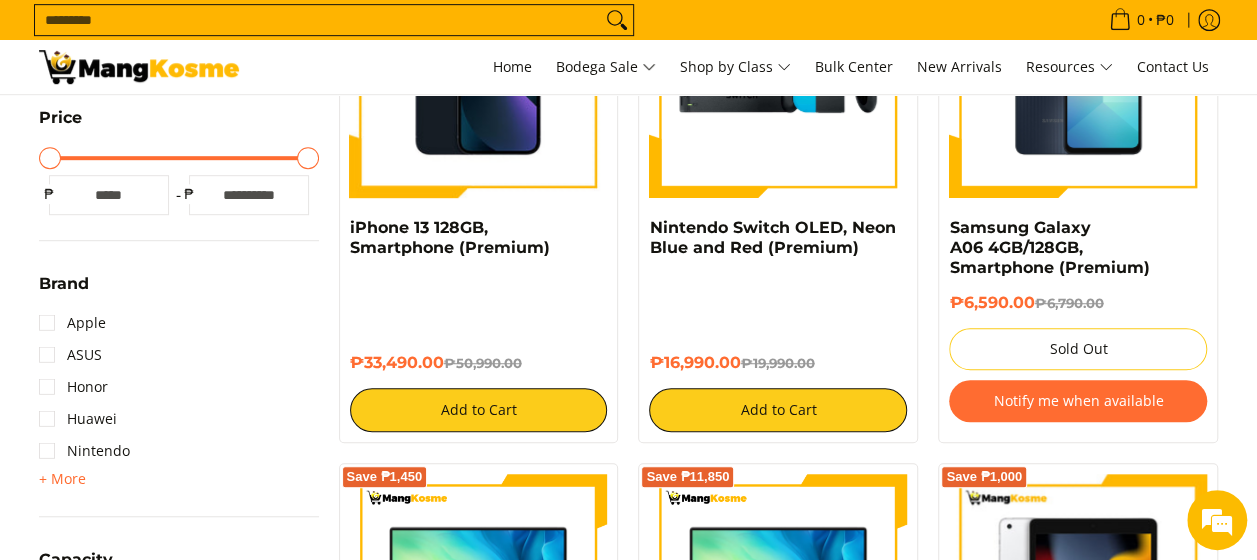 scroll, scrollTop: 500, scrollLeft: 0, axis: vertical 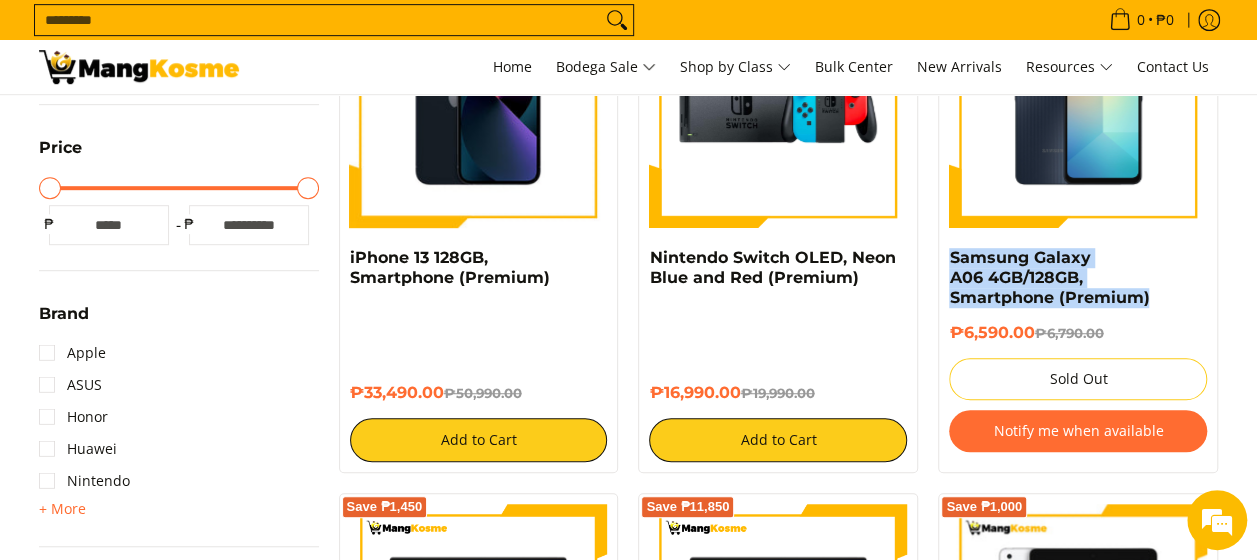 drag, startPoint x: 1198, startPoint y: 289, endPoint x: 942, endPoint y: 250, distance: 258.95367 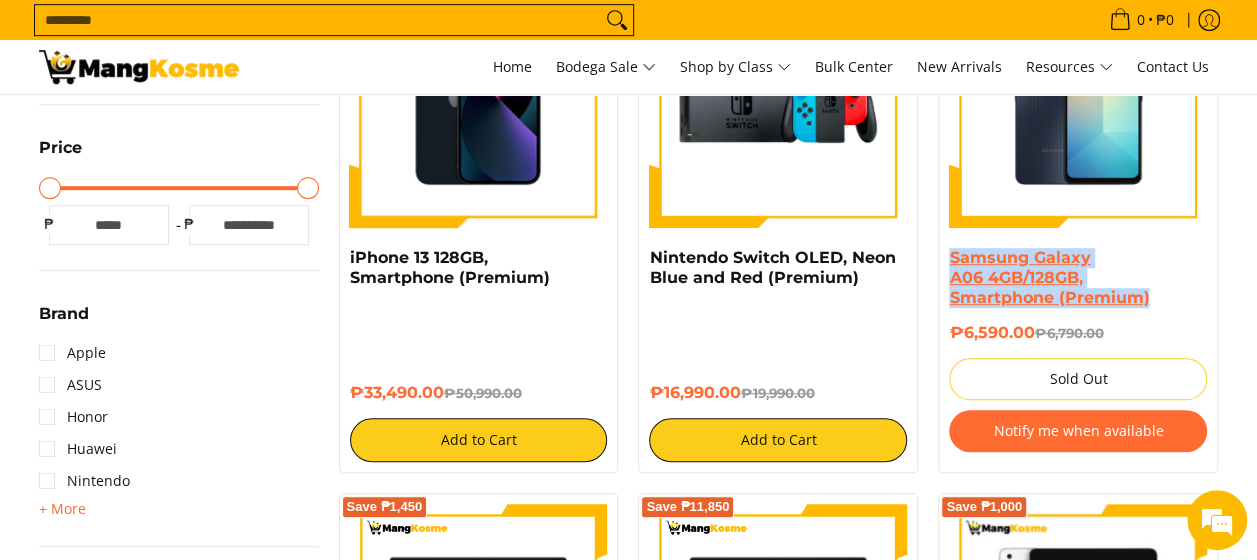 drag, startPoint x: 942, startPoint y: 250, endPoint x: 1002, endPoint y: 268, distance: 62.641838 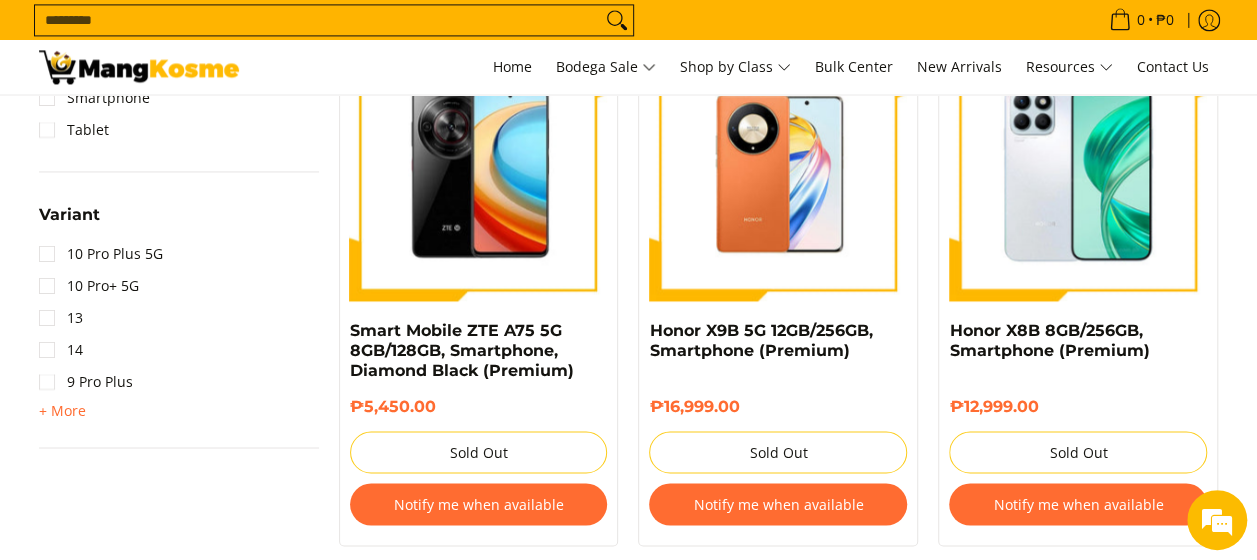 scroll, scrollTop: 1400, scrollLeft: 0, axis: vertical 